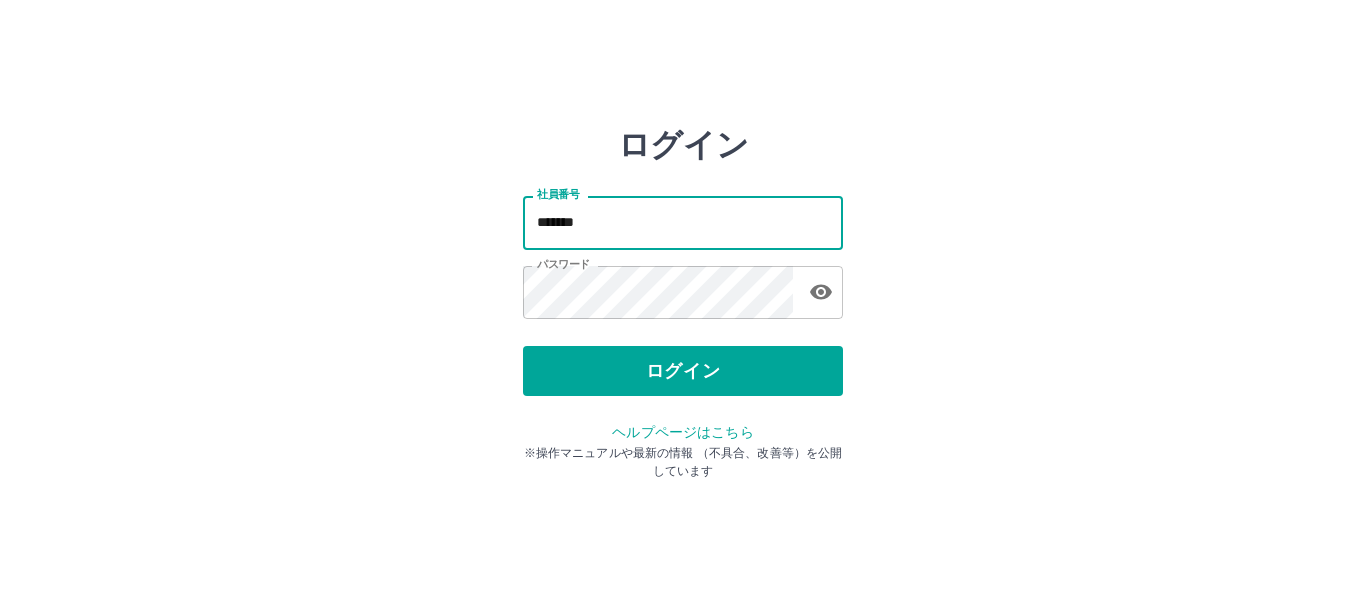 scroll, scrollTop: 0, scrollLeft: 0, axis: both 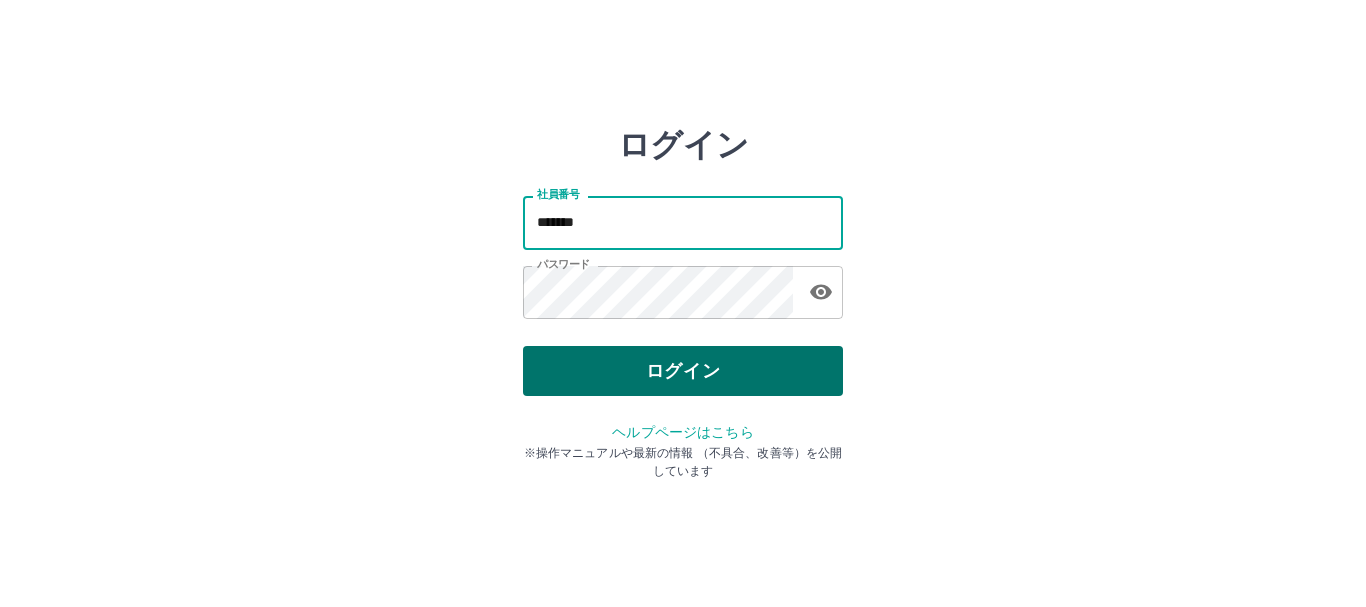 type on "*******" 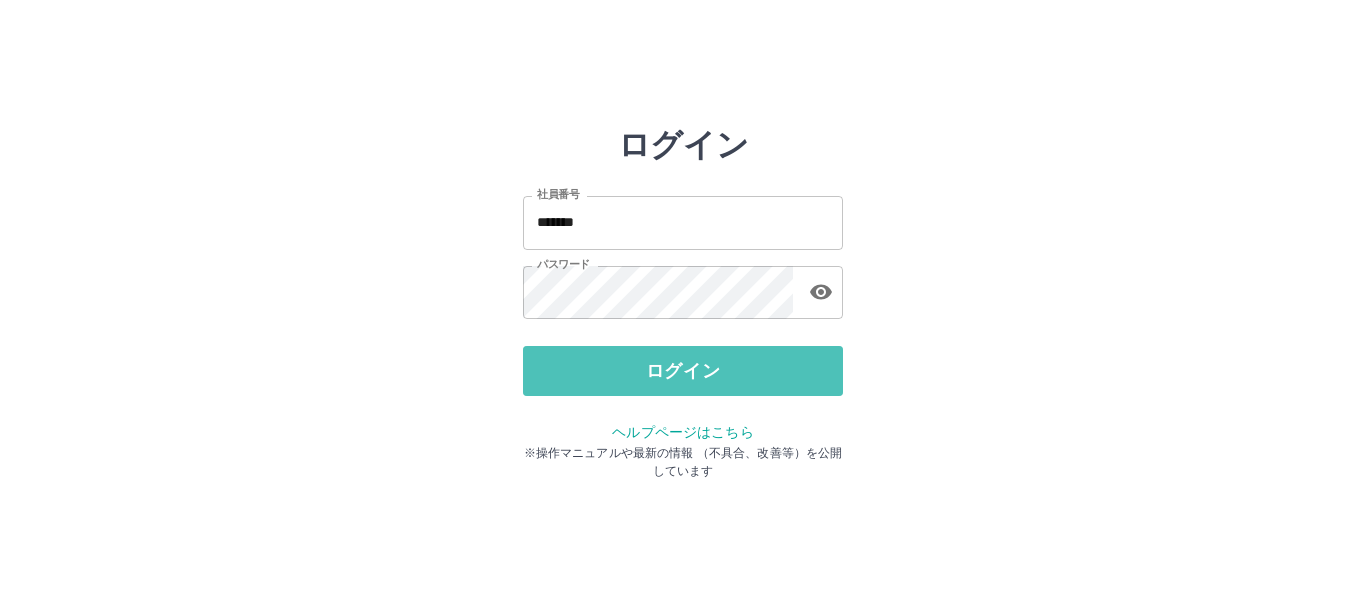 drag, startPoint x: 740, startPoint y: 371, endPoint x: 740, endPoint y: 353, distance: 18 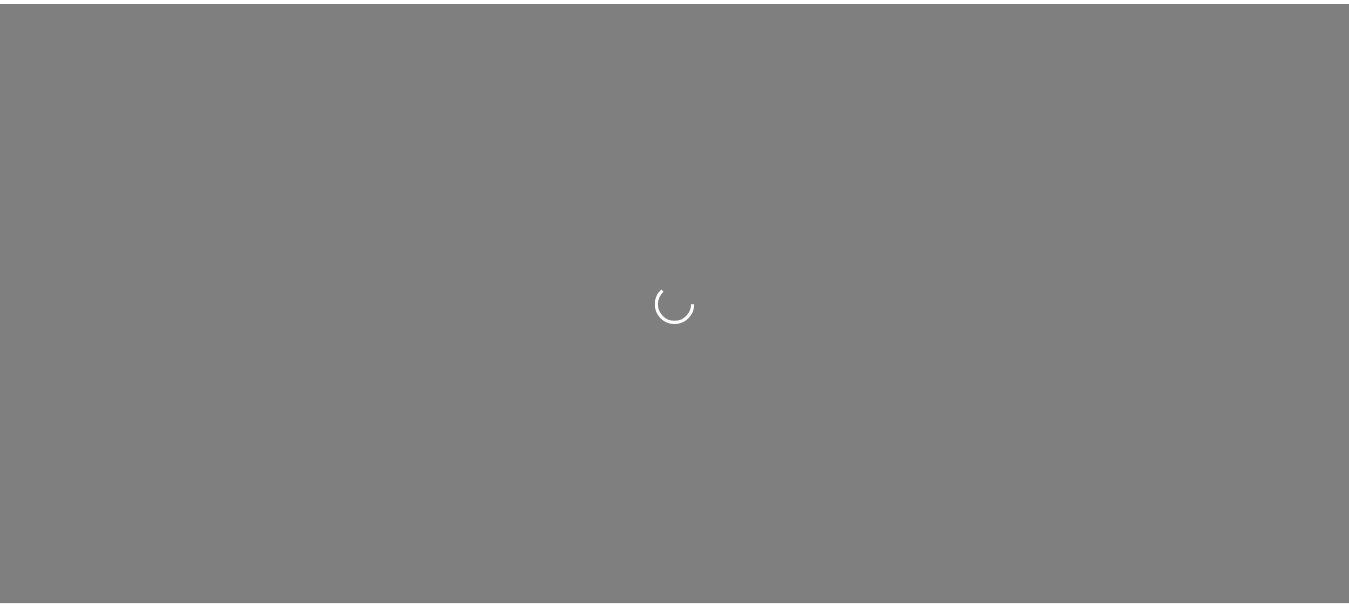scroll, scrollTop: 0, scrollLeft: 0, axis: both 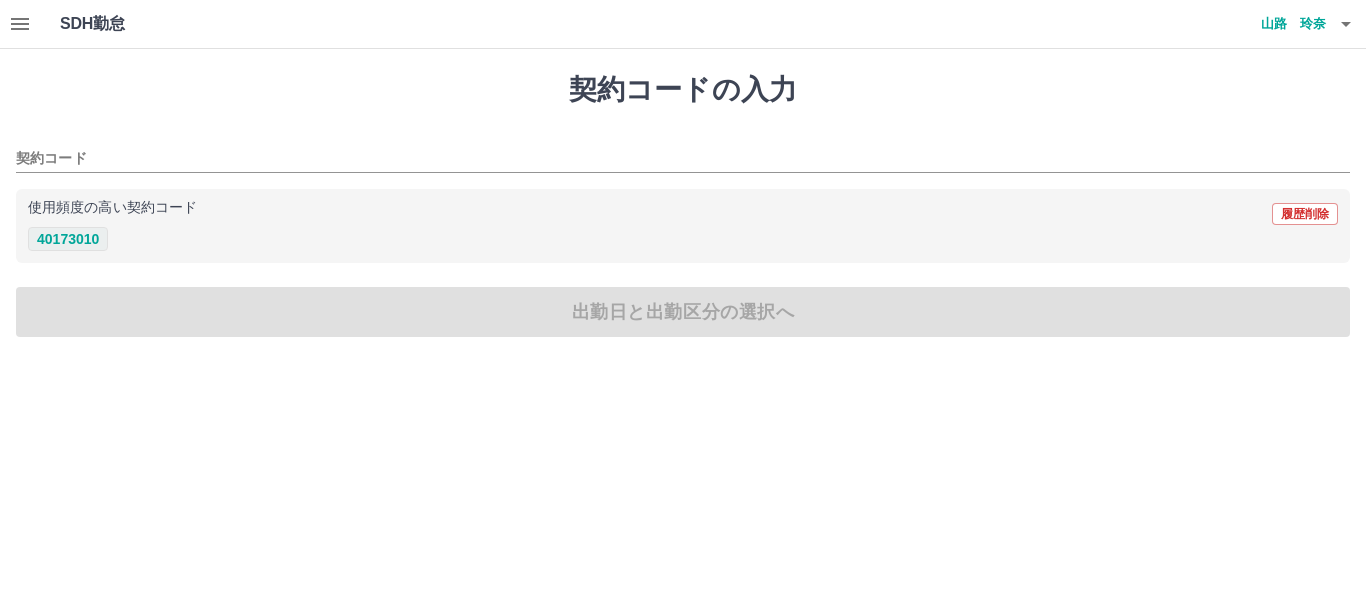 click on "40173010" at bounding box center (68, 239) 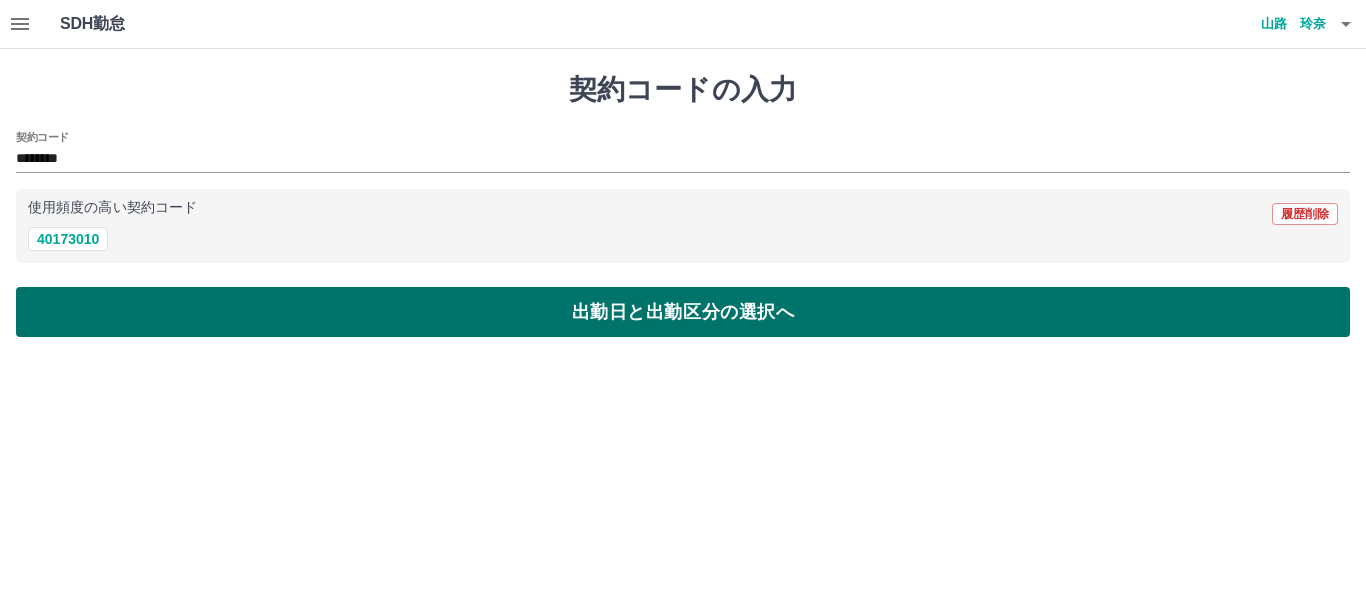 click on "出勤日と出勤区分の選択へ" at bounding box center (683, 312) 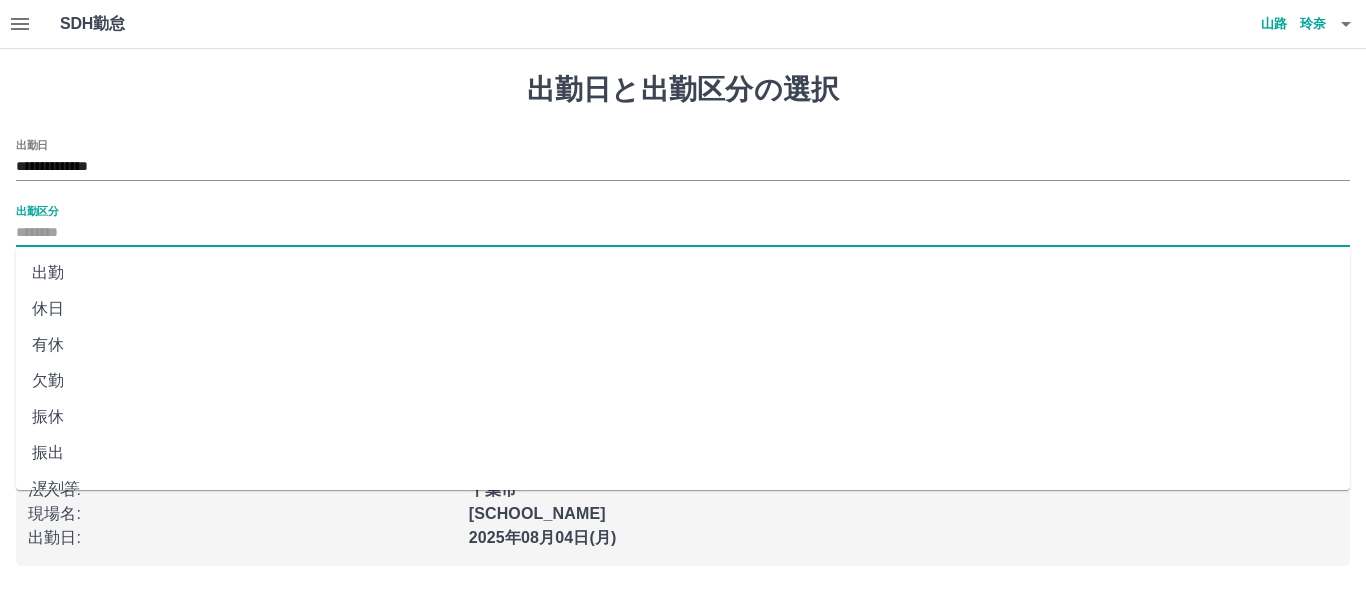 click on "出勤区分" at bounding box center (683, 233) 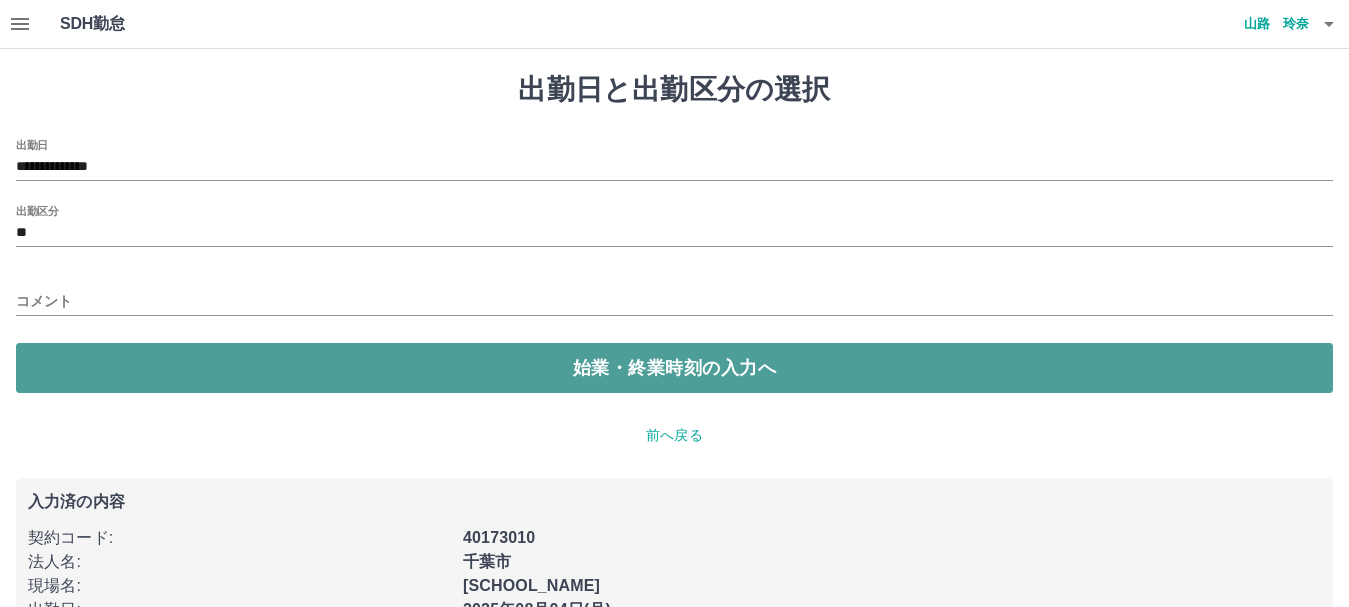 click on "始業・終業時刻の入力へ" at bounding box center [674, 368] 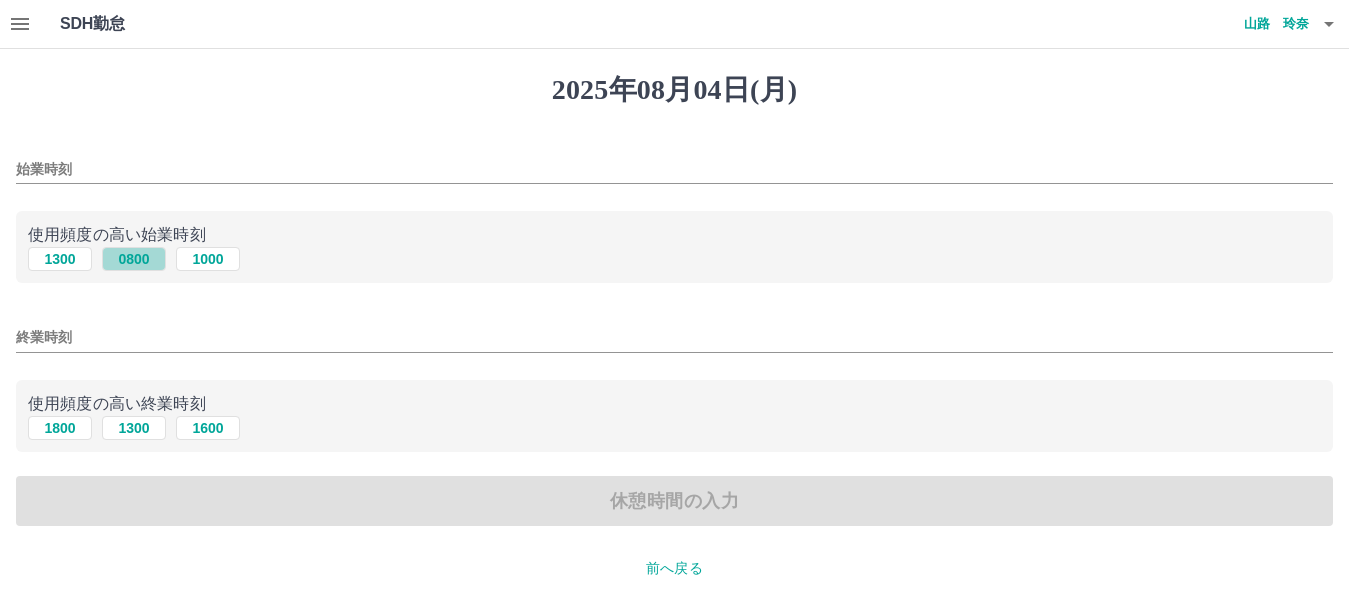 click on "0800" at bounding box center [134, 259] 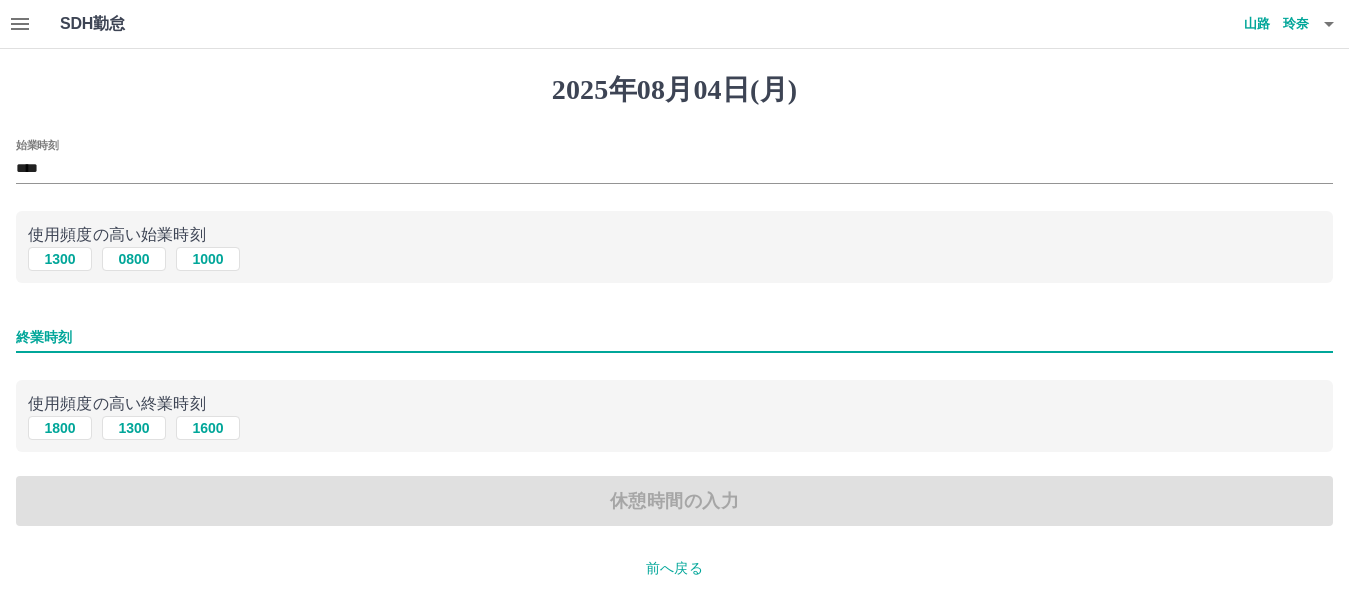 click on "終業時刻" at bounding box center (674, 337) 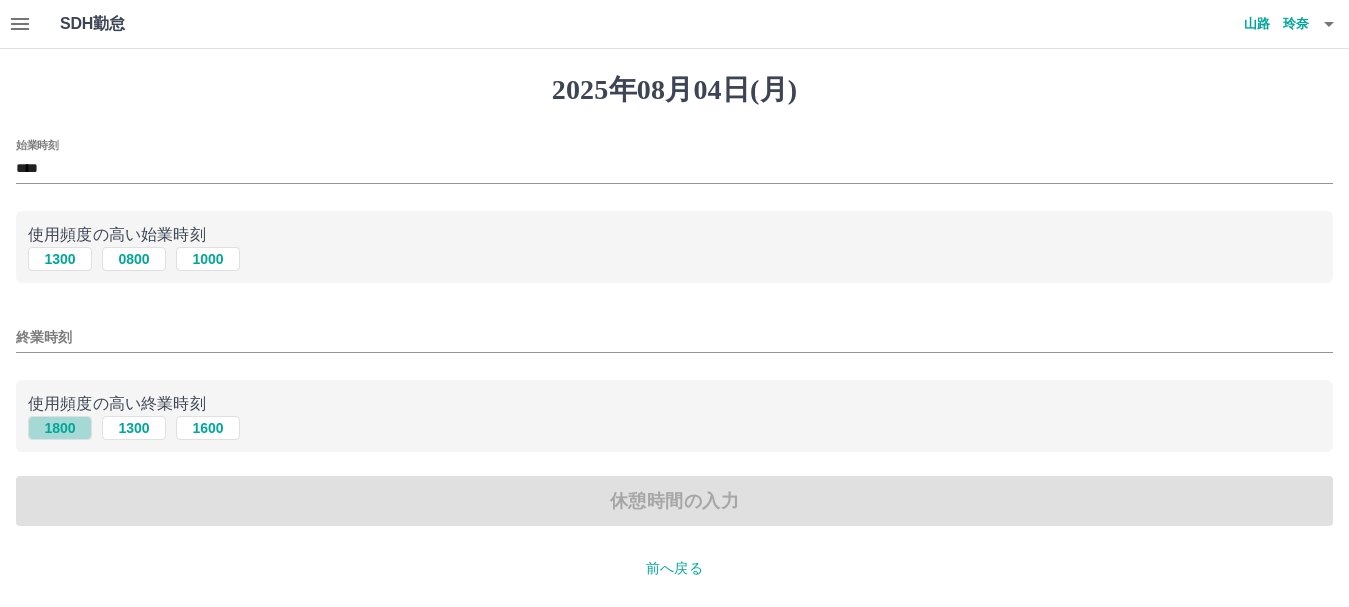 click on "1800" at bounding box center (60, 428) 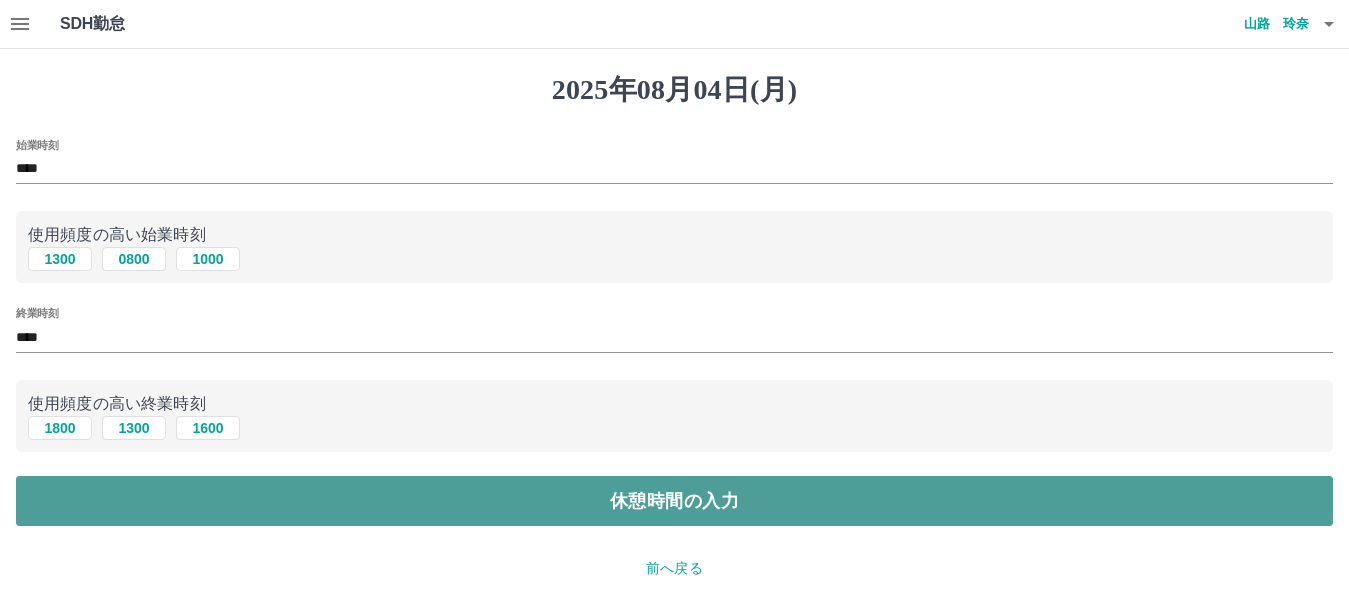 click on "休憩時間の入力" at bounding box center [674, 501] 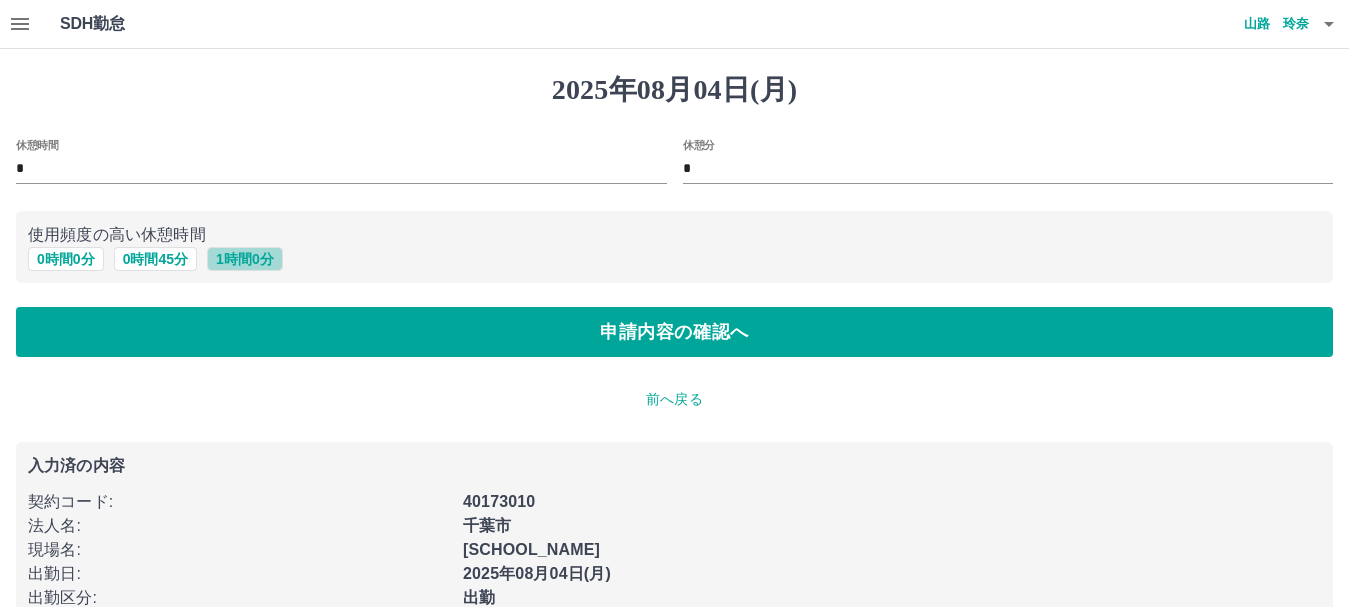 click on "1 時間 0 分" at bounding box center [245, 259] 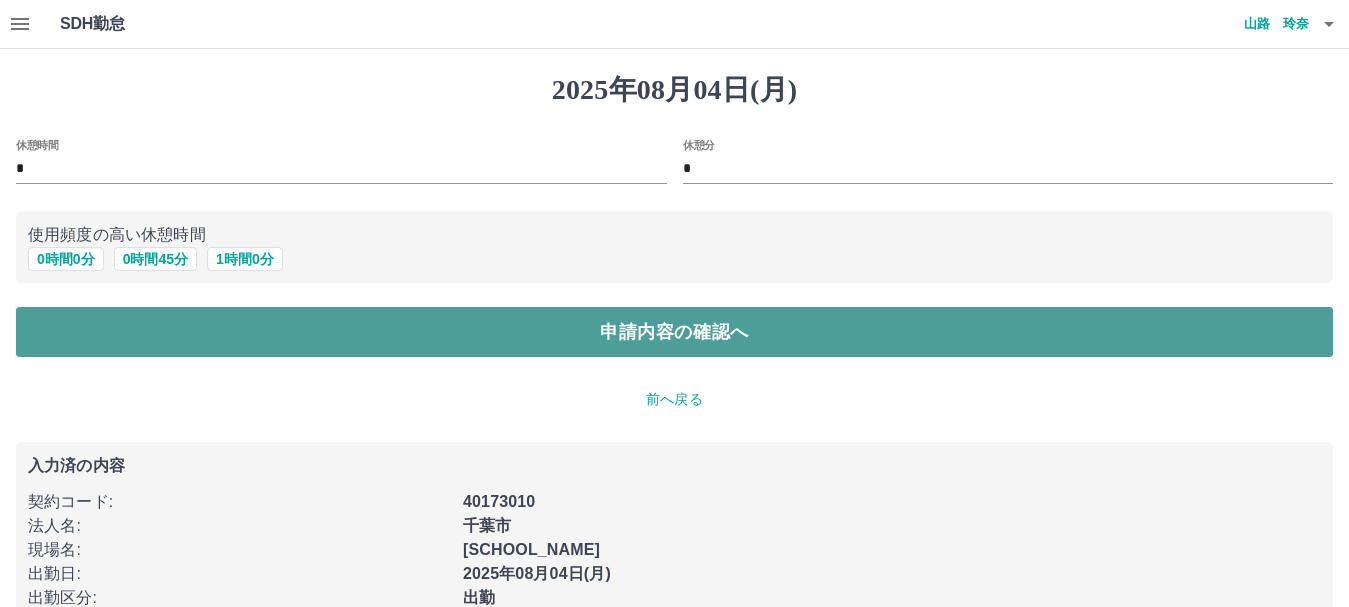 click on "申請内容の確認へ" at bounding box center (674, 332) 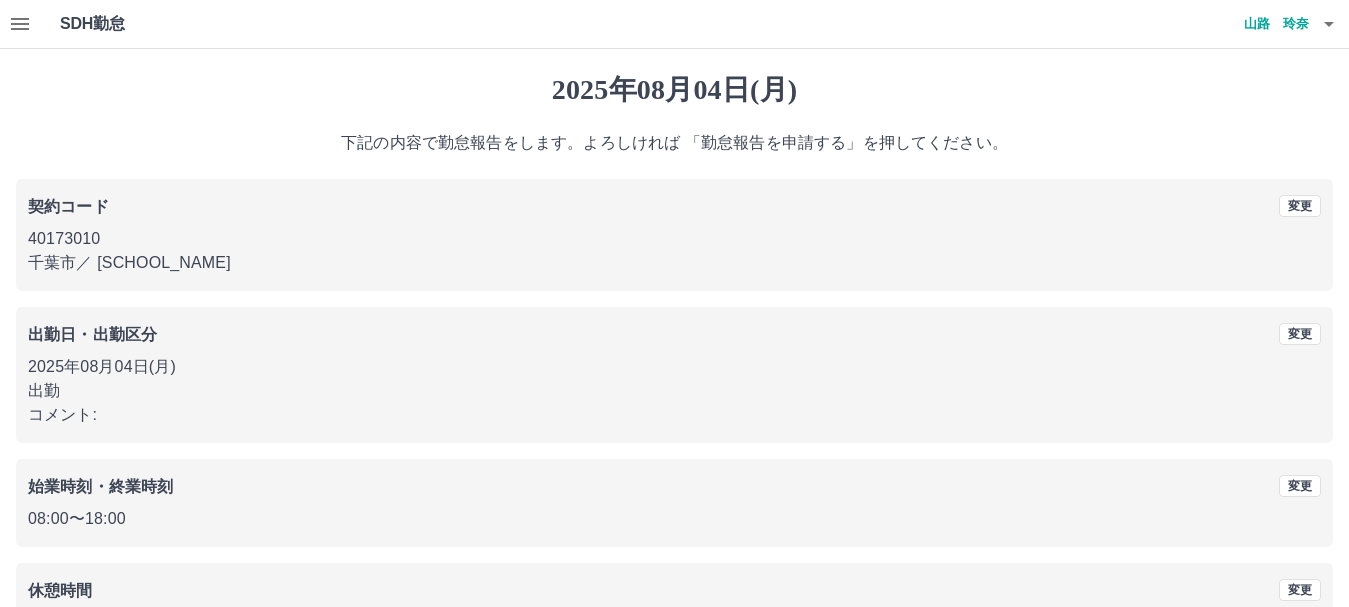 scroll, scrollTop: 142, scrollLeft: 0, axis: vertical 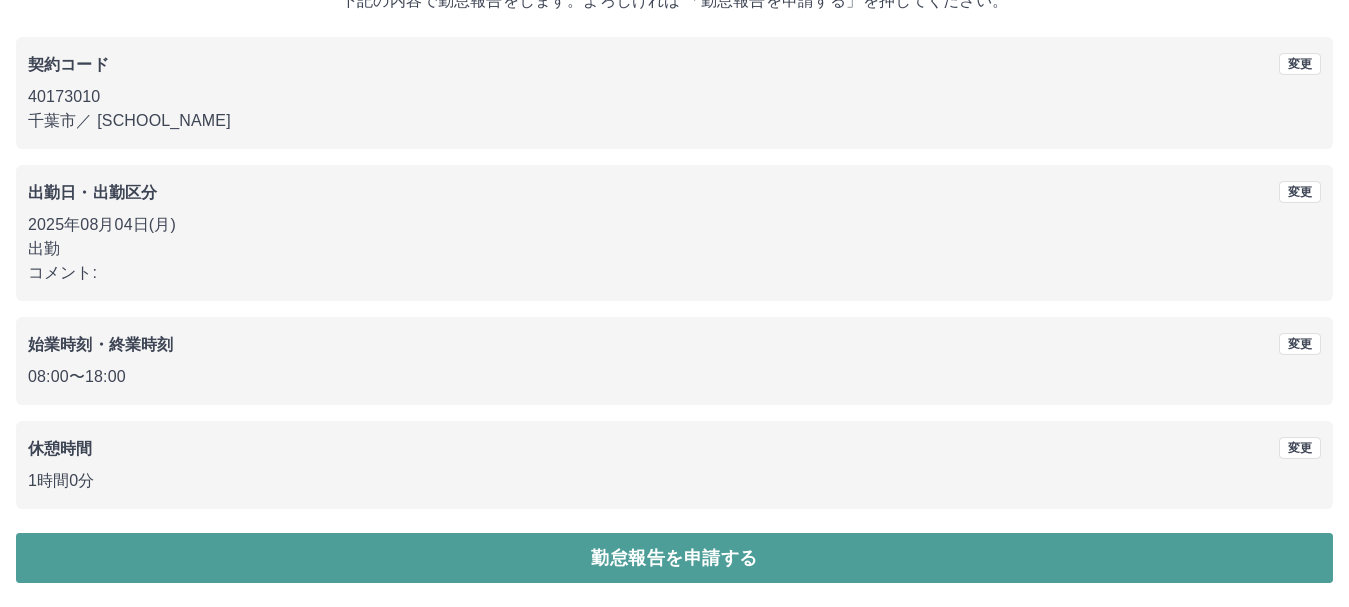 click on "勤怠報告を申請する" at bounding box center (674, 558) 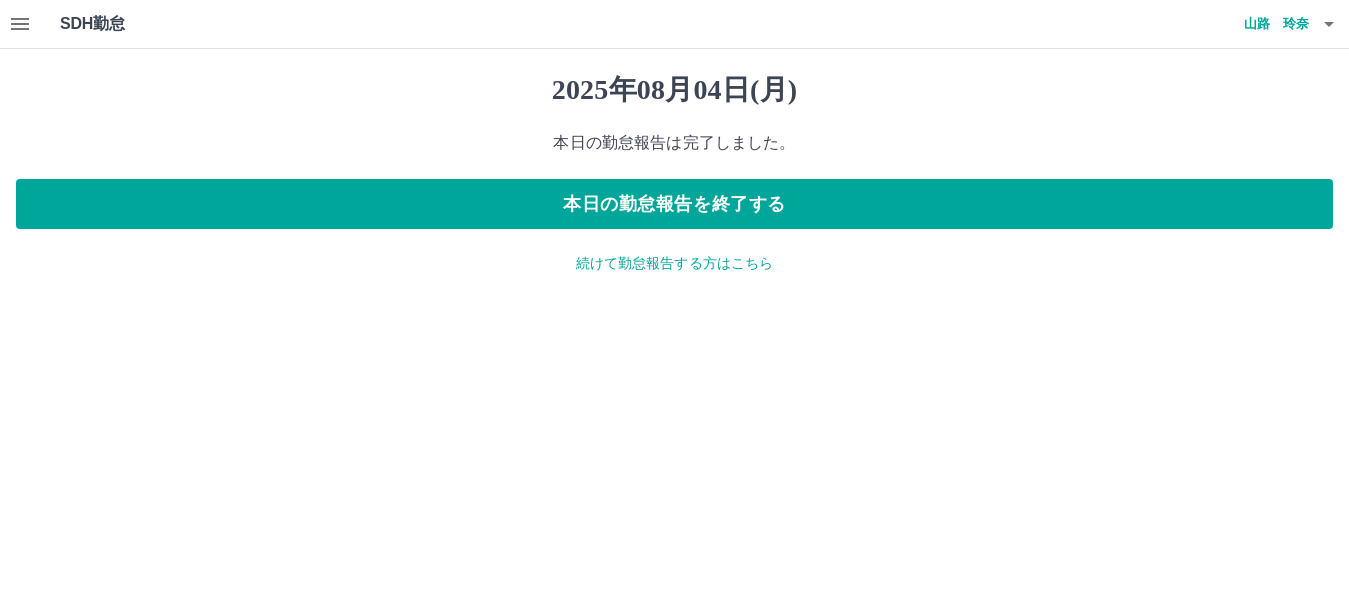 scroll, scrollTop: 0, scrollLeft: 0, axis: both 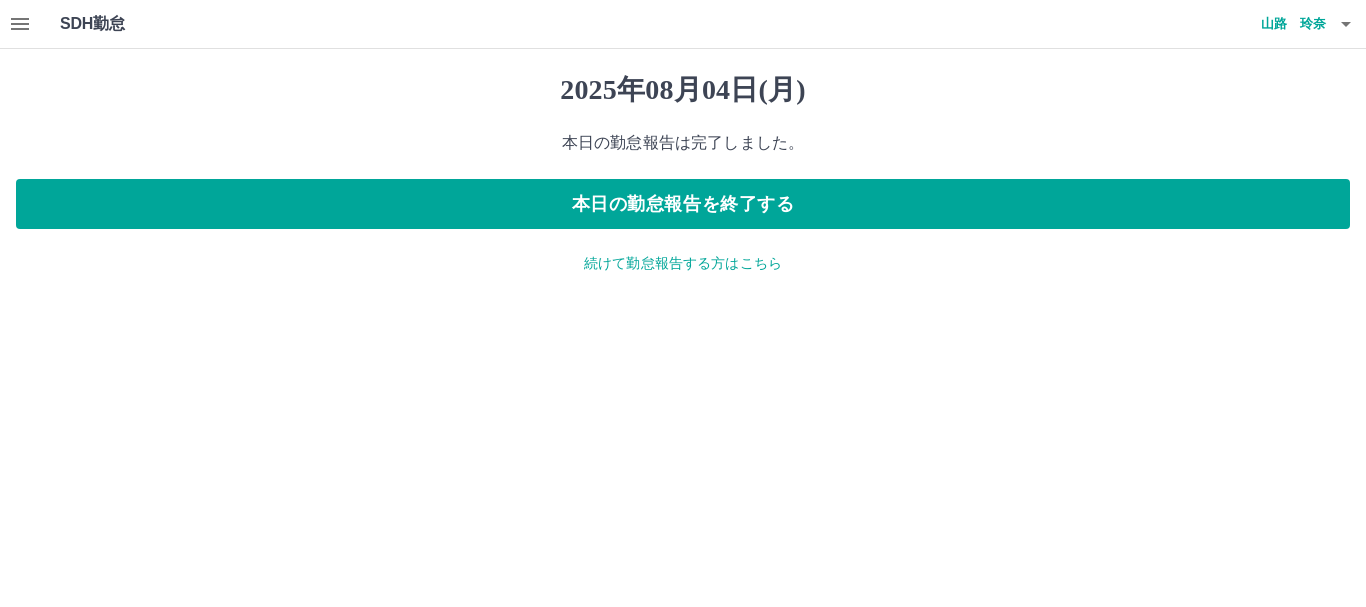click on "続けて勤怠報告する方はこちら" at bounding box center [683, 263] 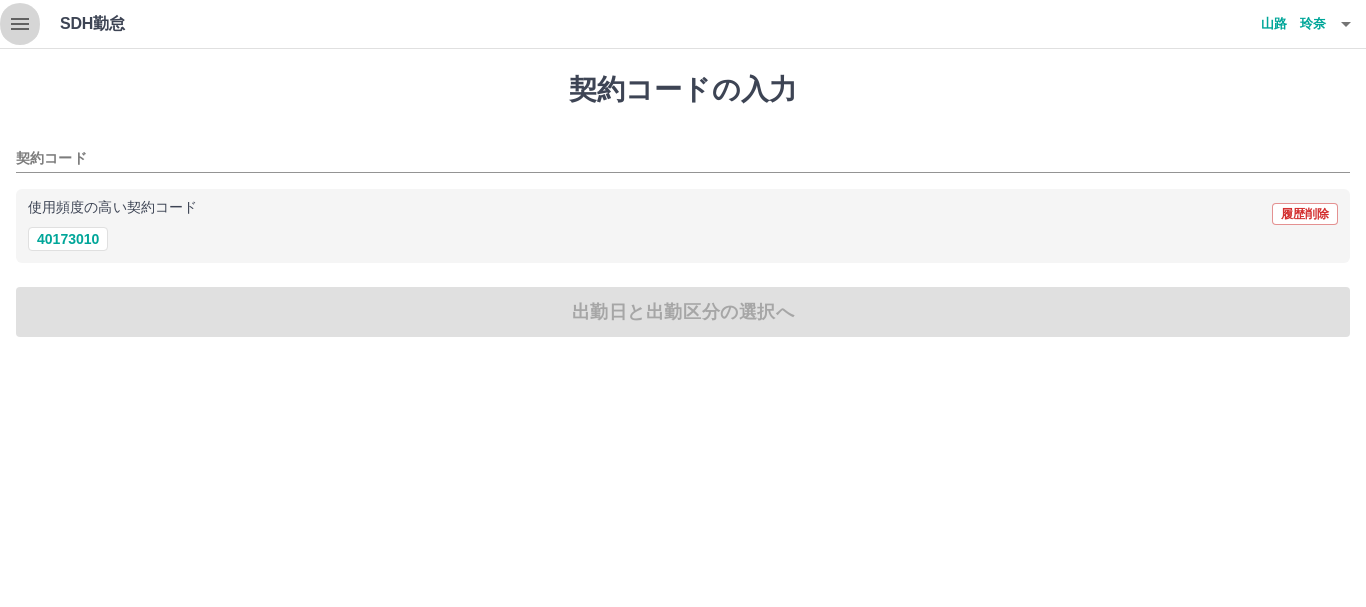 click at bounding box center [20, 24] 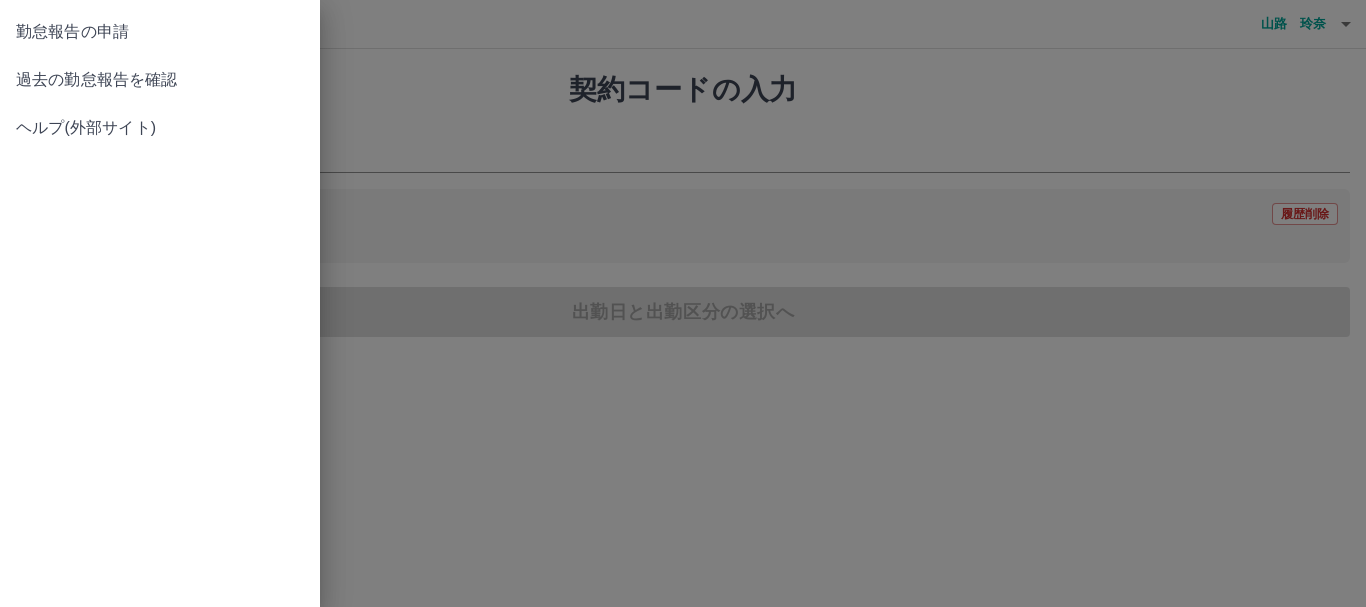 click on "過去の勤怠報告を確認" at bounding box center (160, 80) 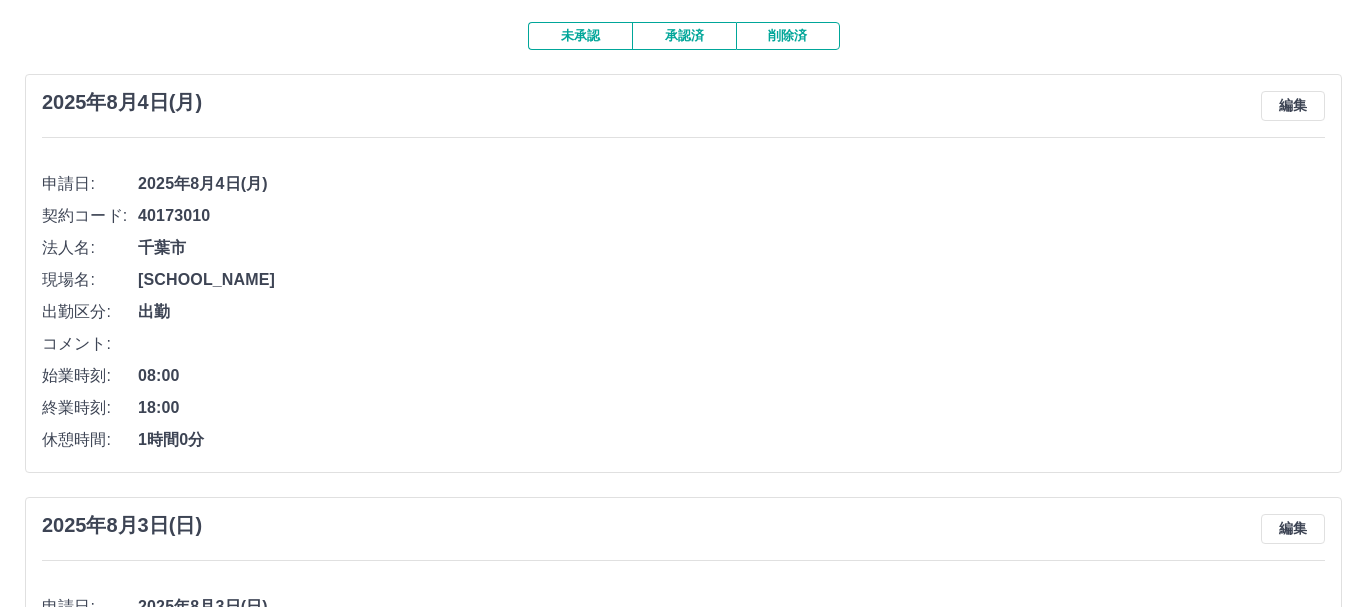 scroll, scrollTop: 0, scrollLeft: 0, axis: both 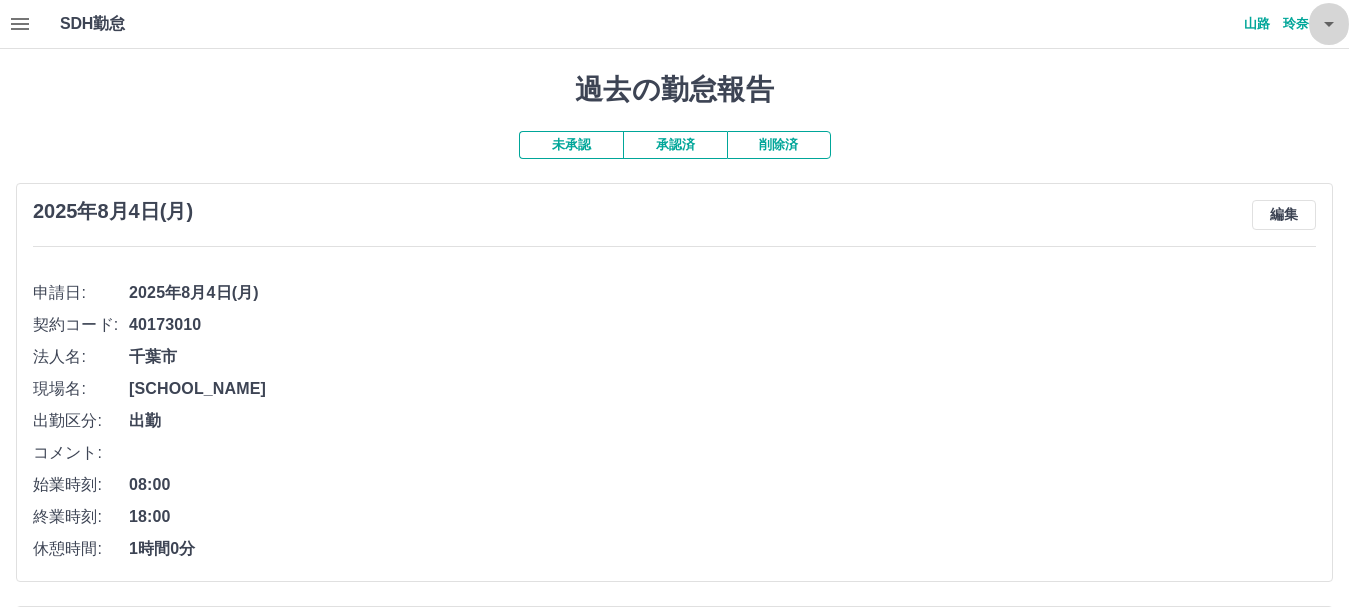 click 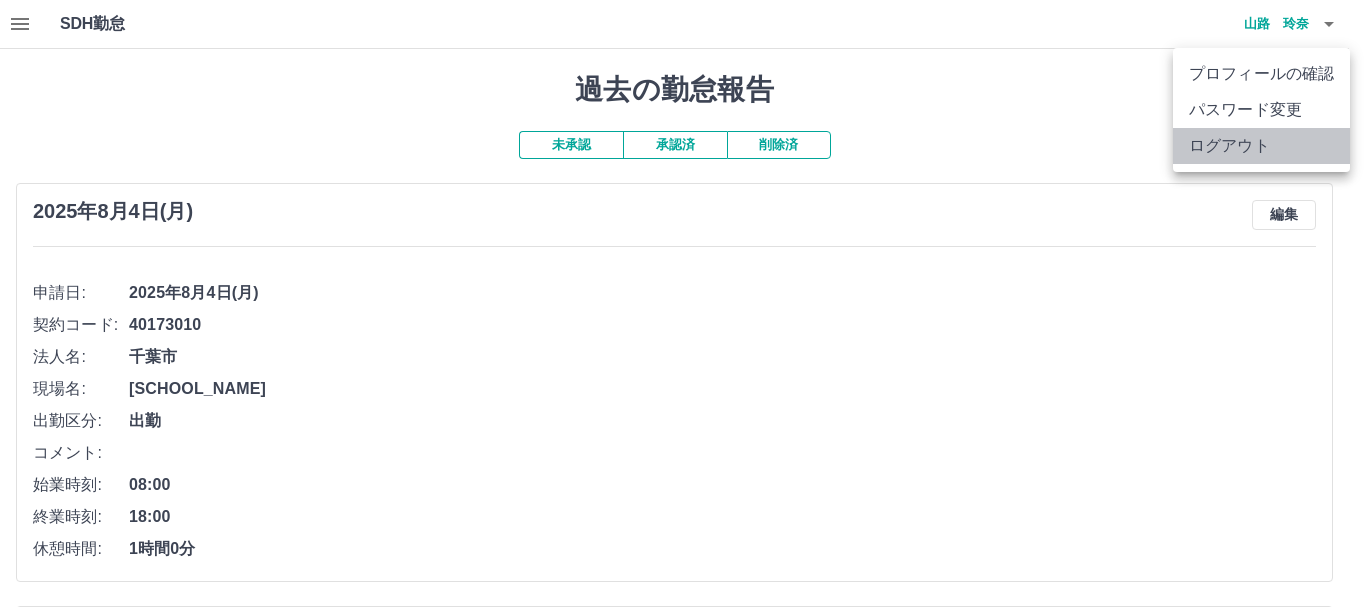 click on "ログアウト" at bounding box center [1261, 146] 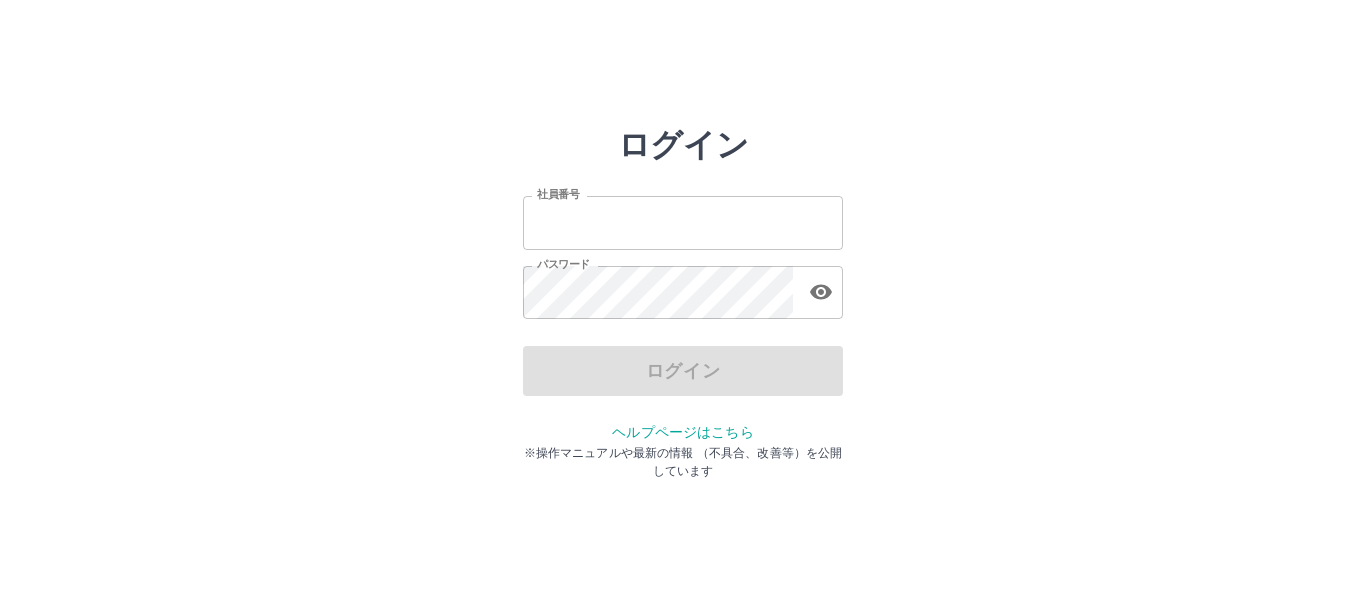 scroll, scrollTop: 0, scrollLeft: 0, axis: both 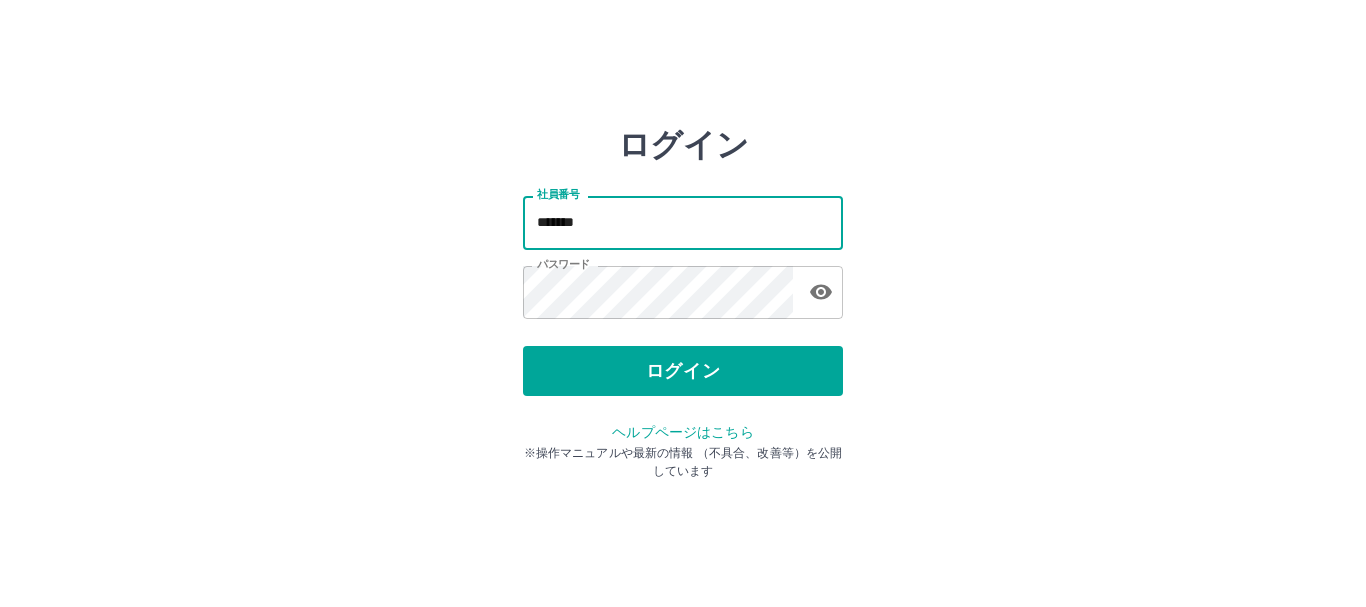 click on "*******" at bounding box center [683, 222] 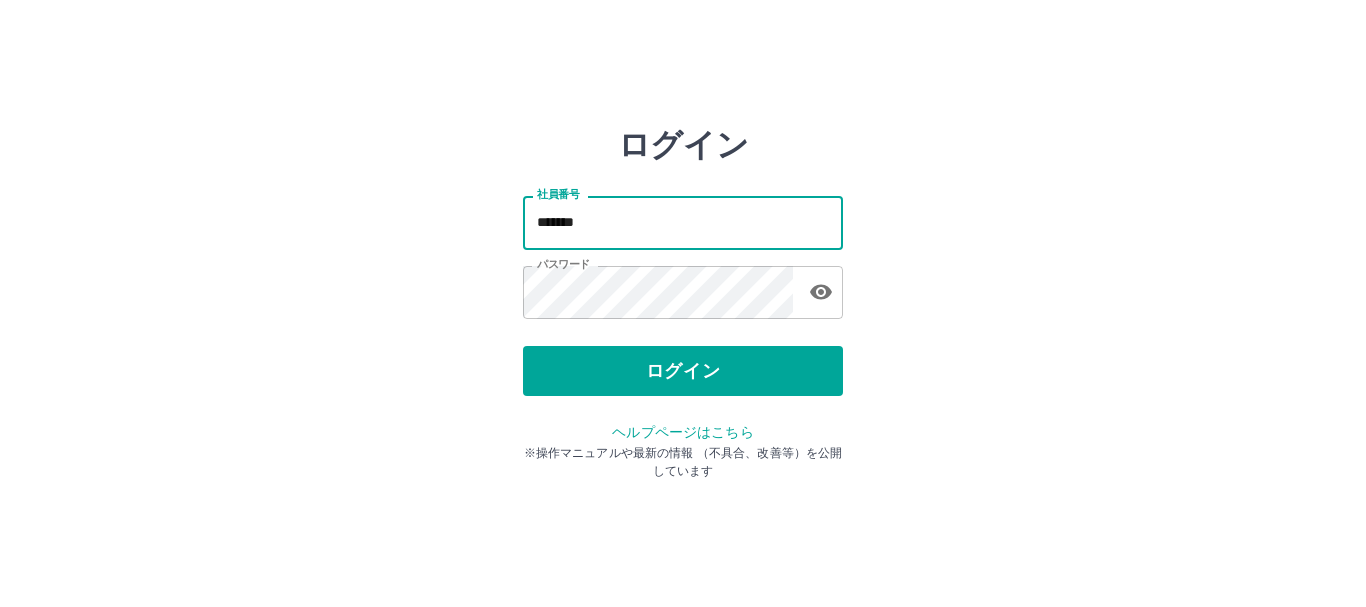 type on "*******" 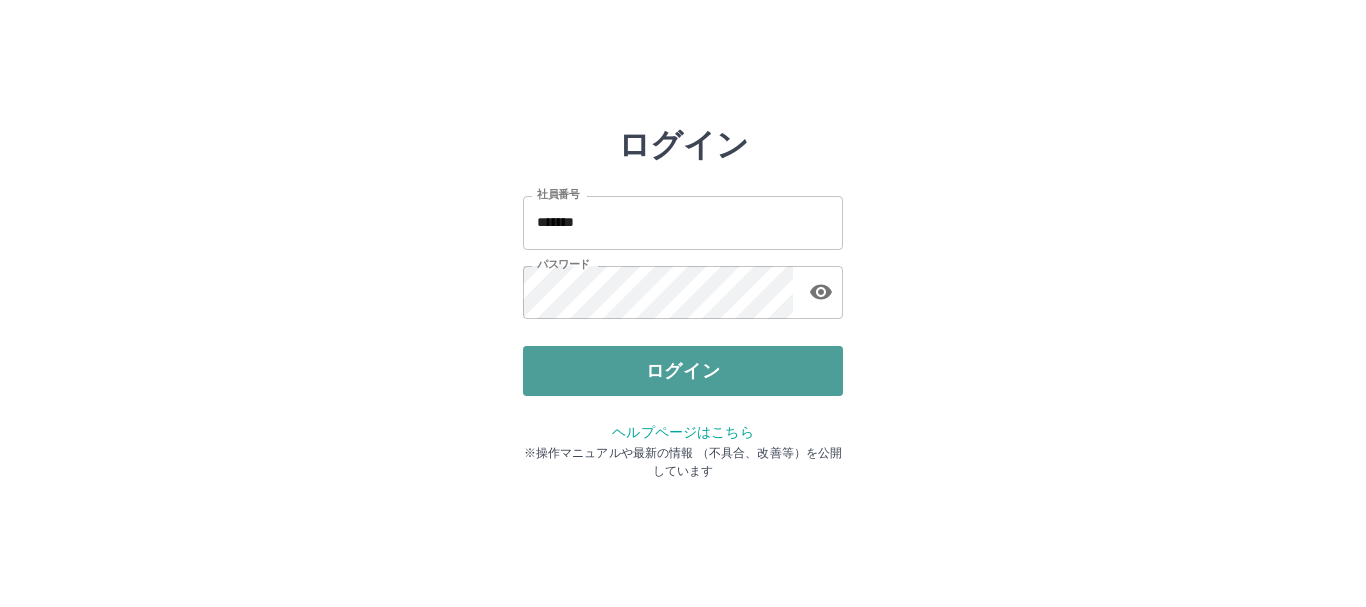 click on "ログイン" at bounding box center [683, 371] 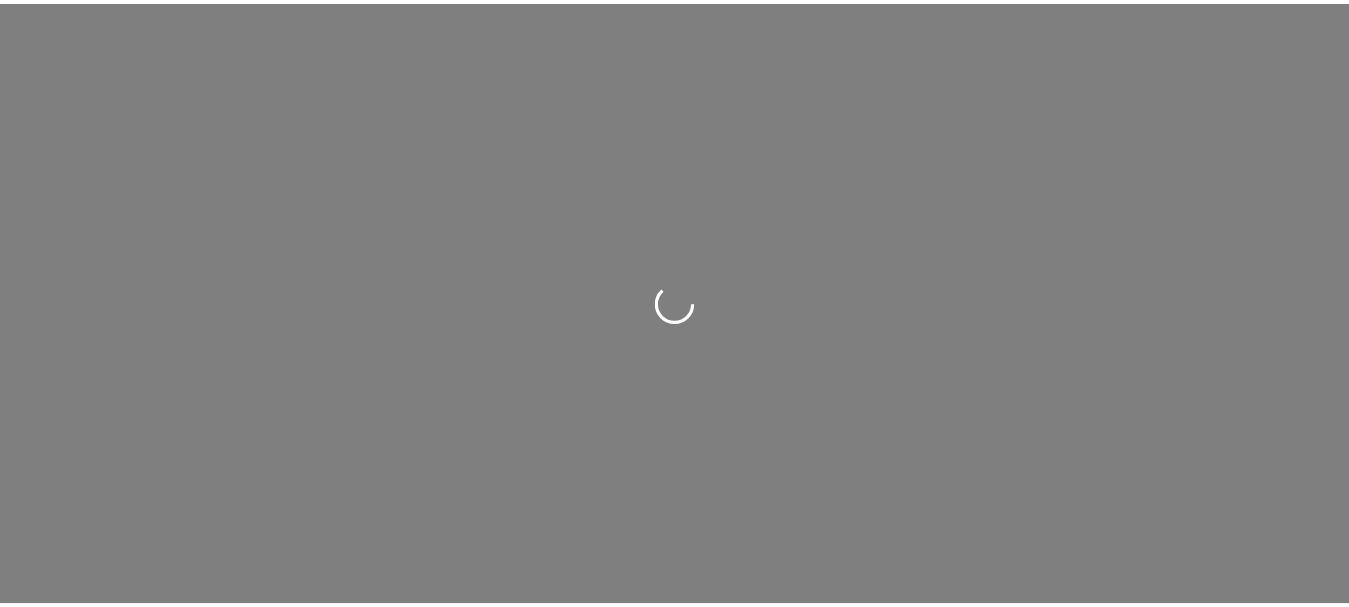 scroll, scrollTop: 0, scrollLeft: 0, axis: both 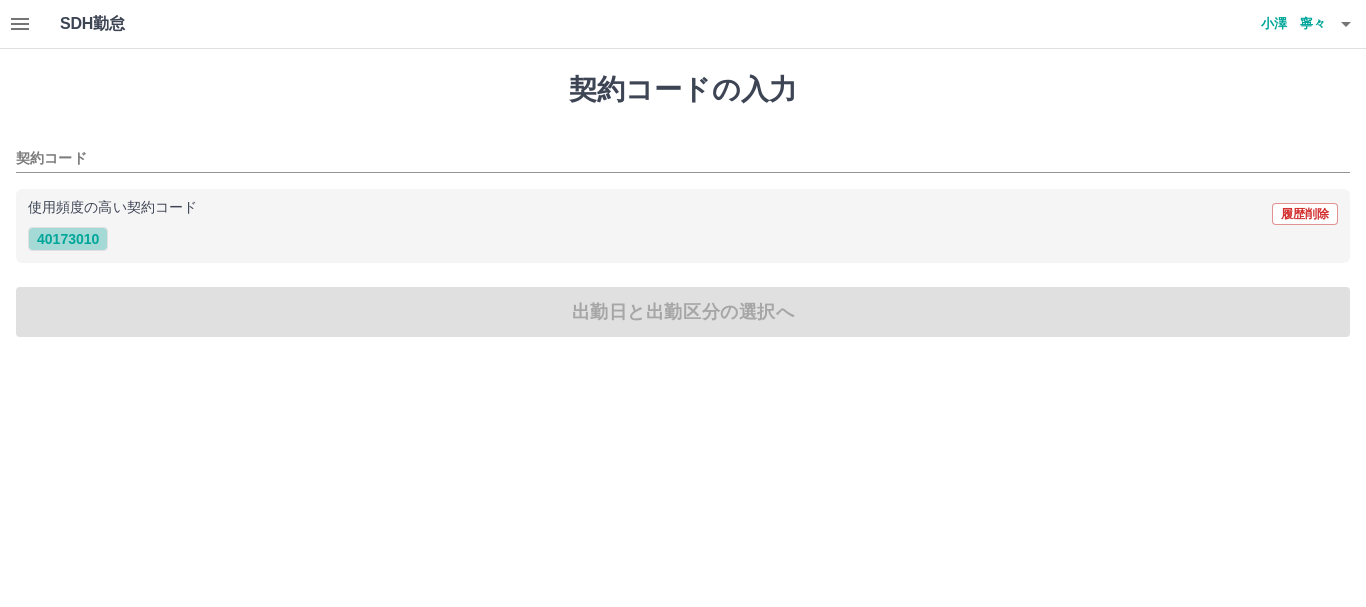 click on "40173010" at bounding box center (68, 239) 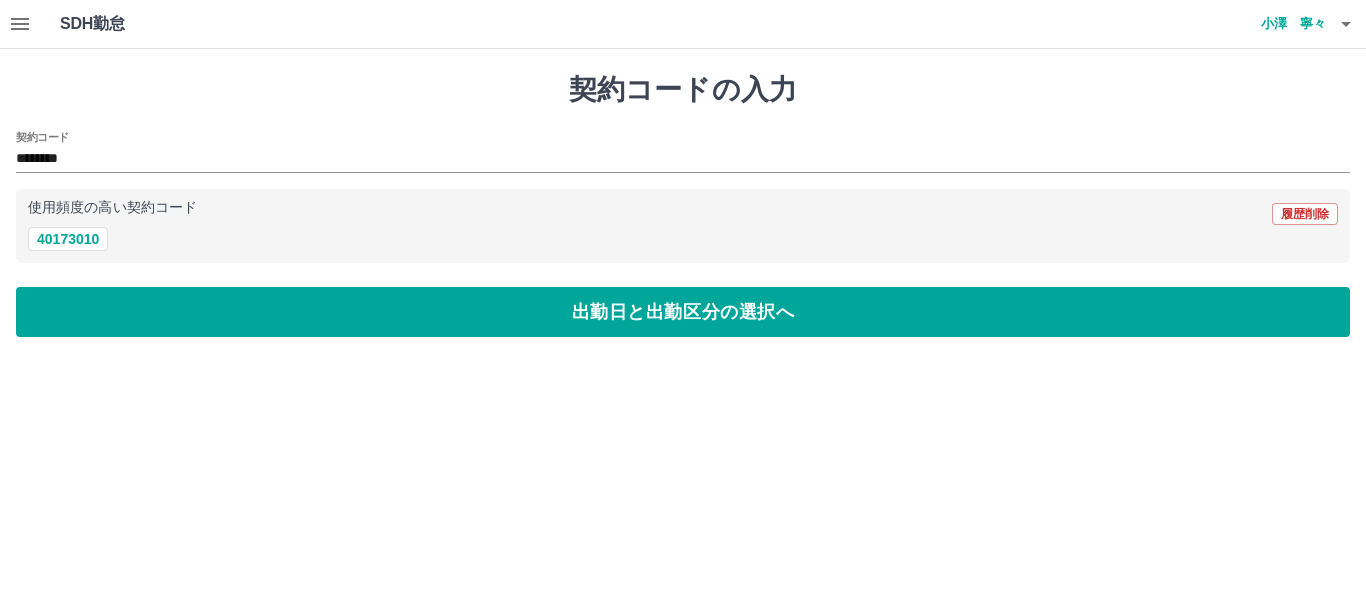 click on "契約コードの入力 契約コード ******** 使用頻度の高い契約コード 履歴削除 40173010 出勤日と出勤区分の選択へ" at bounding box center [683, 205] 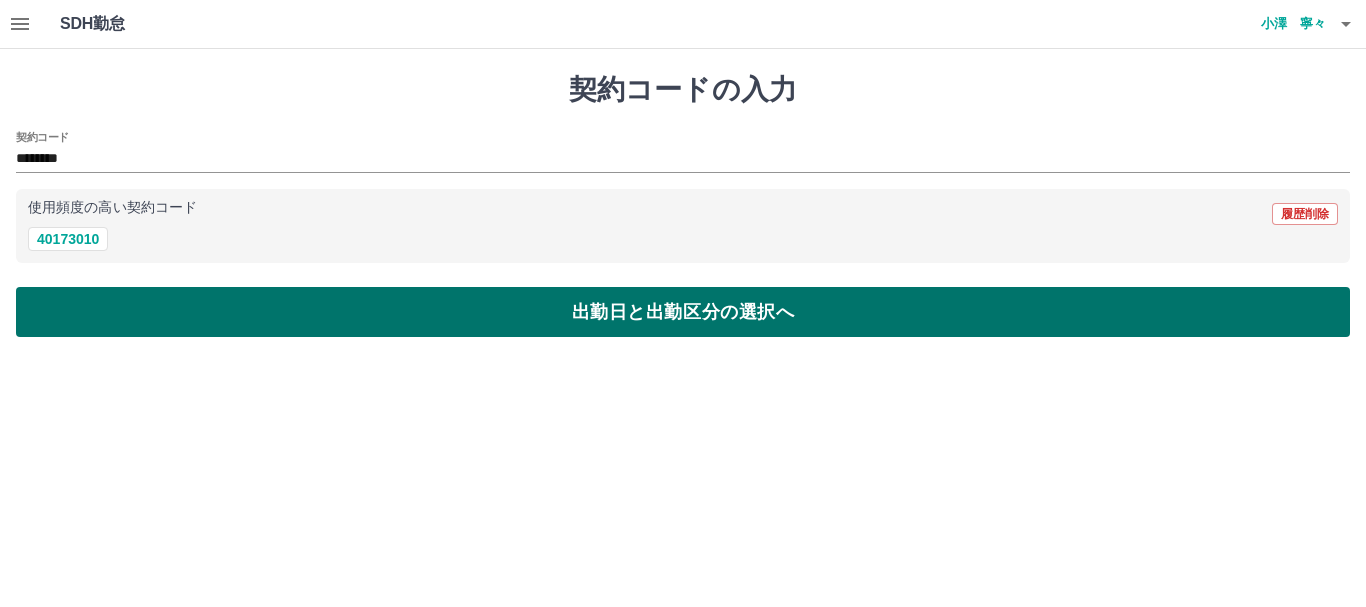 click on "出勤日と出勤区分の選択へ" at bounding box center (683, 312) 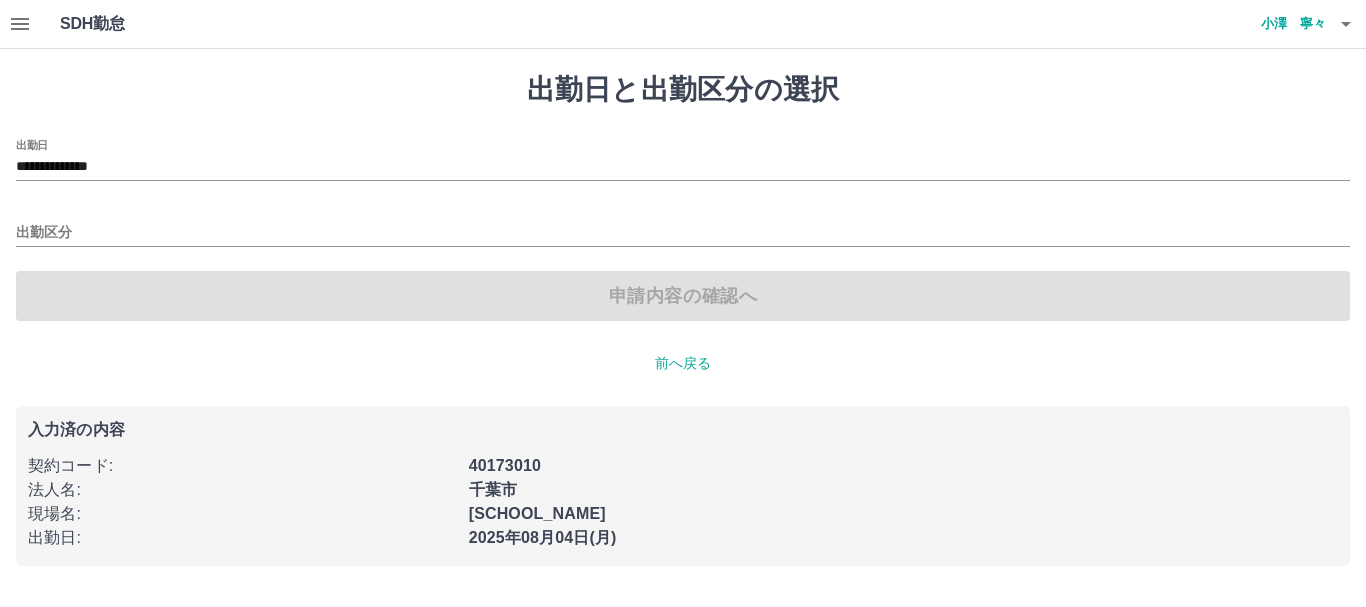 click on "出勤区分" at bounding box center (683, 226) 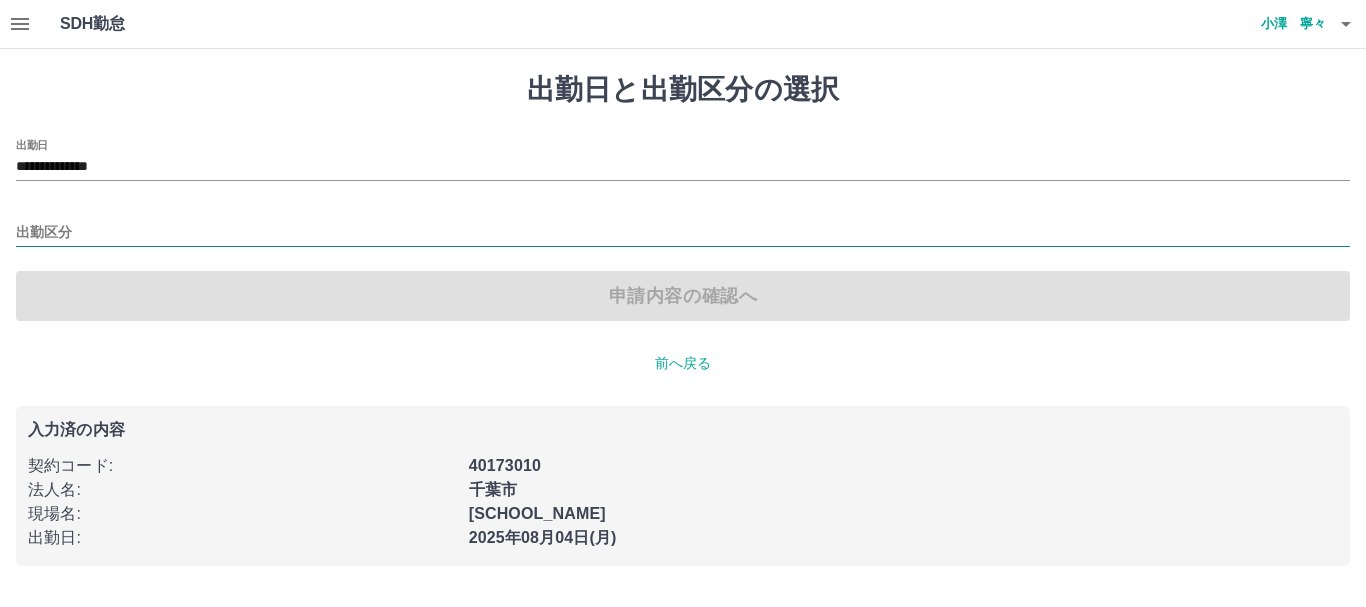 click on "出勤区分" at bounding box center (683, 233) 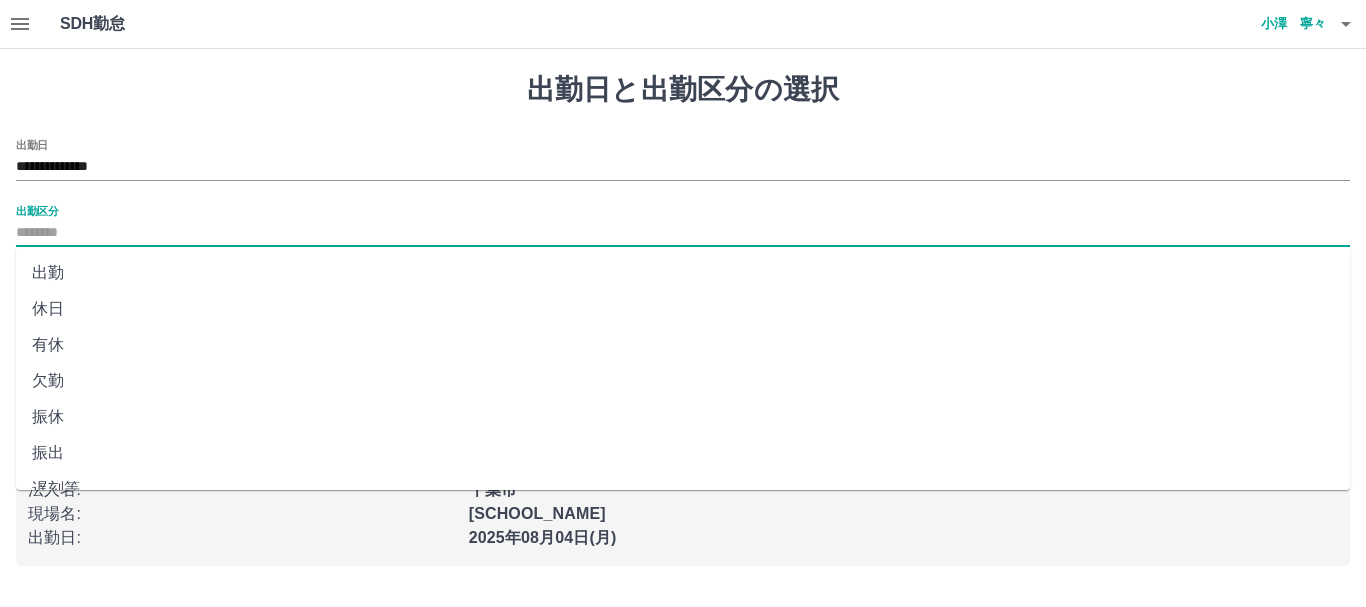 click on "出勤" at bounding box center (683, 273) 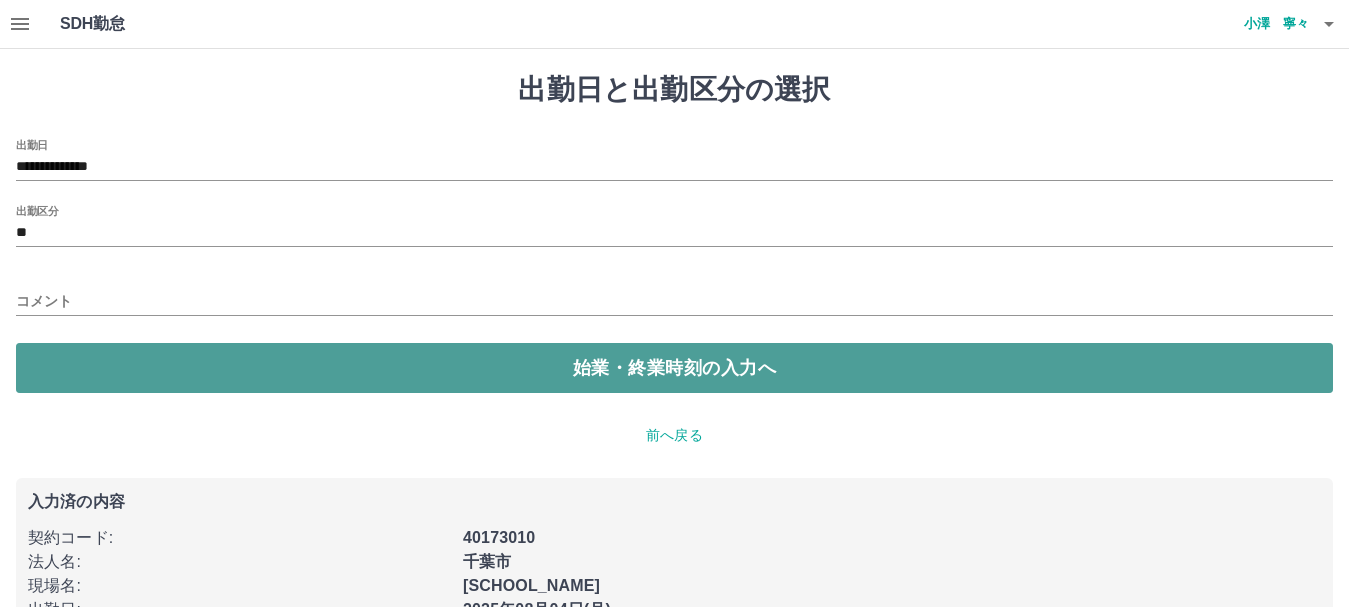 click on "始業・終業時刻の入力へ" at bounding box center (674, 368) 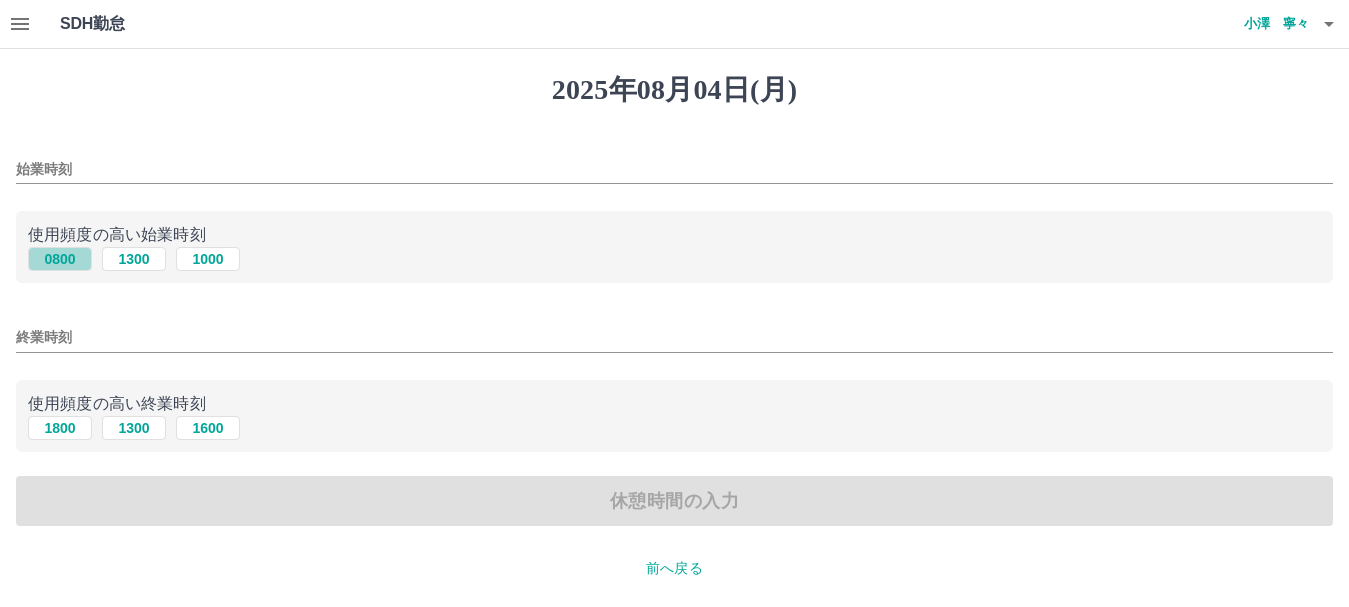 click on "0800" at bounding box center [60, 259] 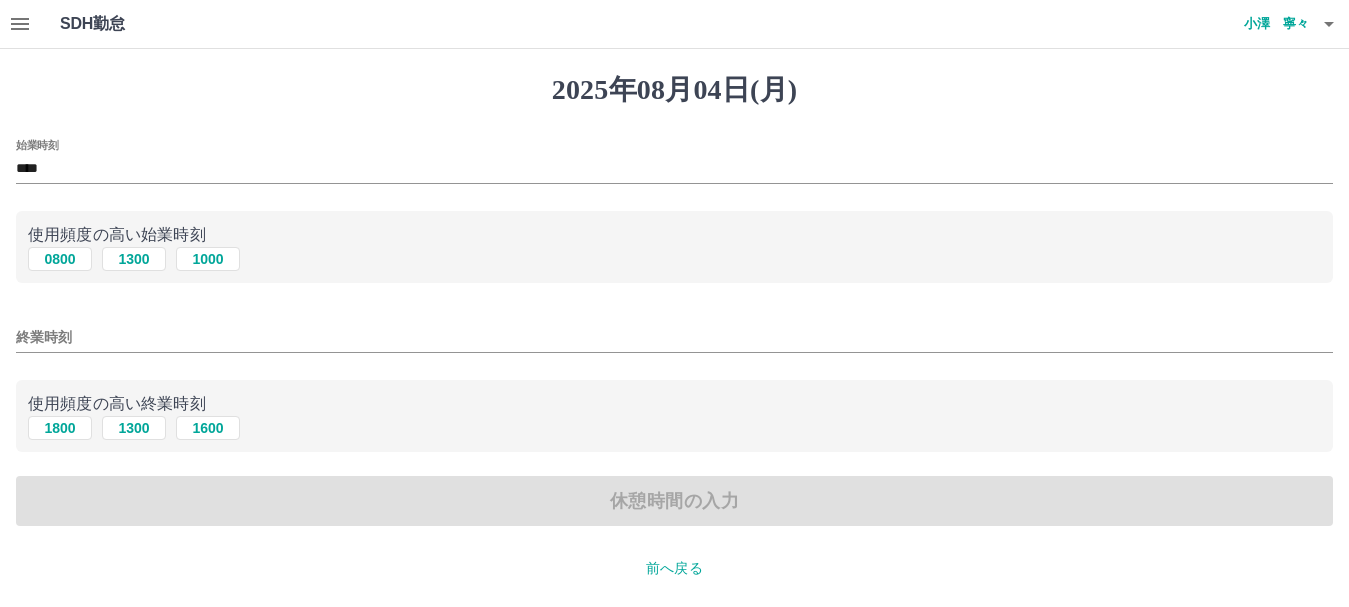 click on "終業時刻" at bounding box center [674, 337] 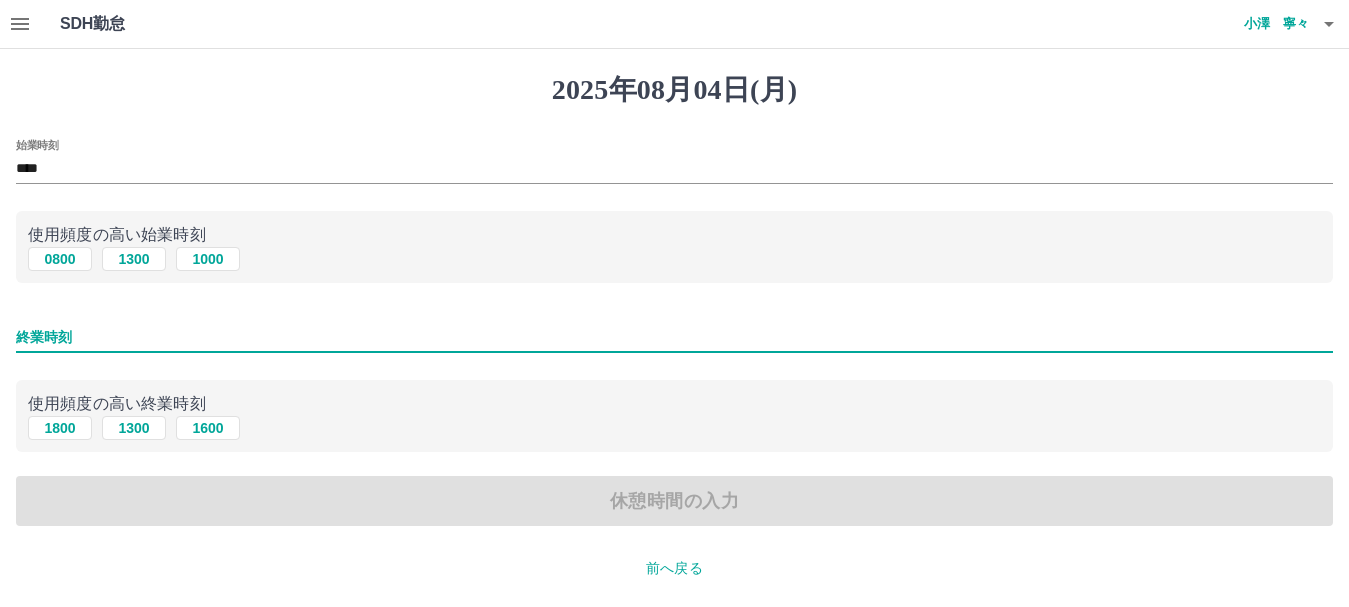 type on "****" 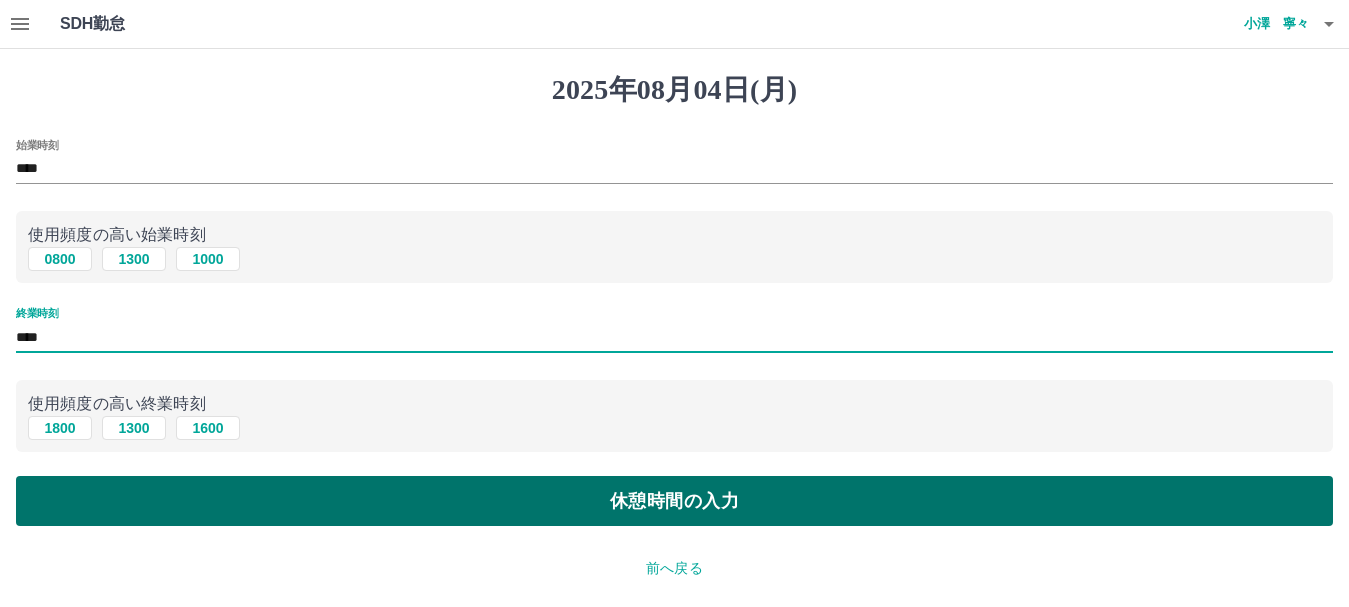 click on "休憩時間の入力" at bounding box center (674, 501) 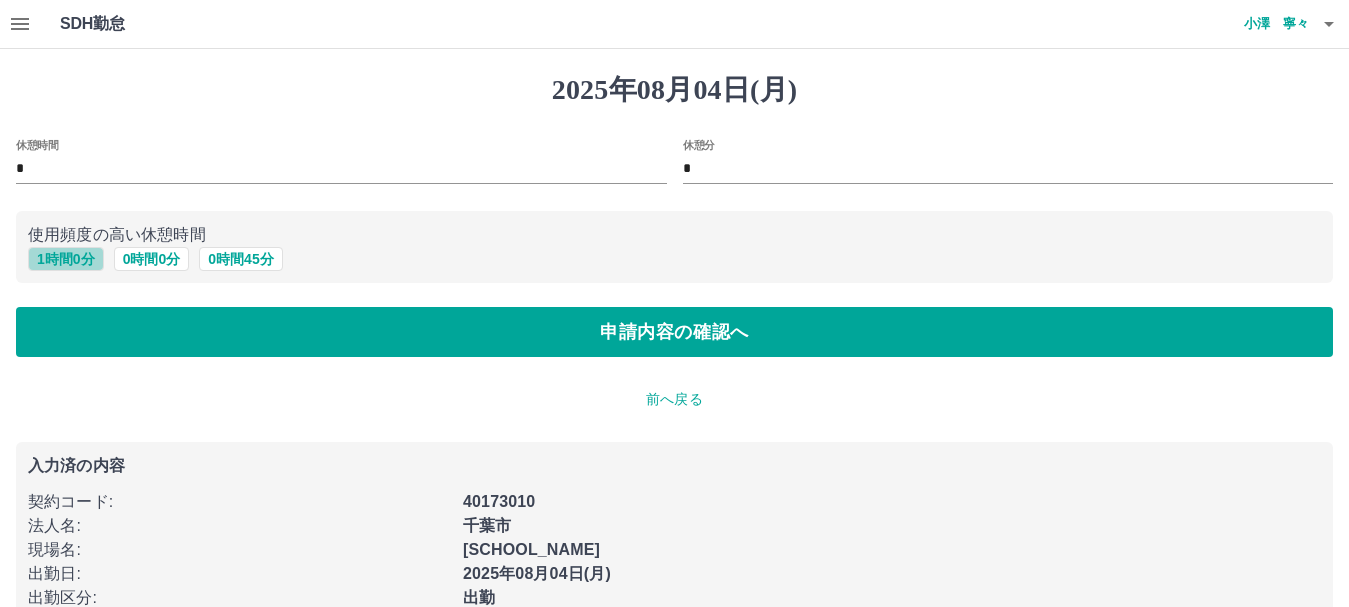 click on "1 時間 0 分" at bounding box center [66, 259] 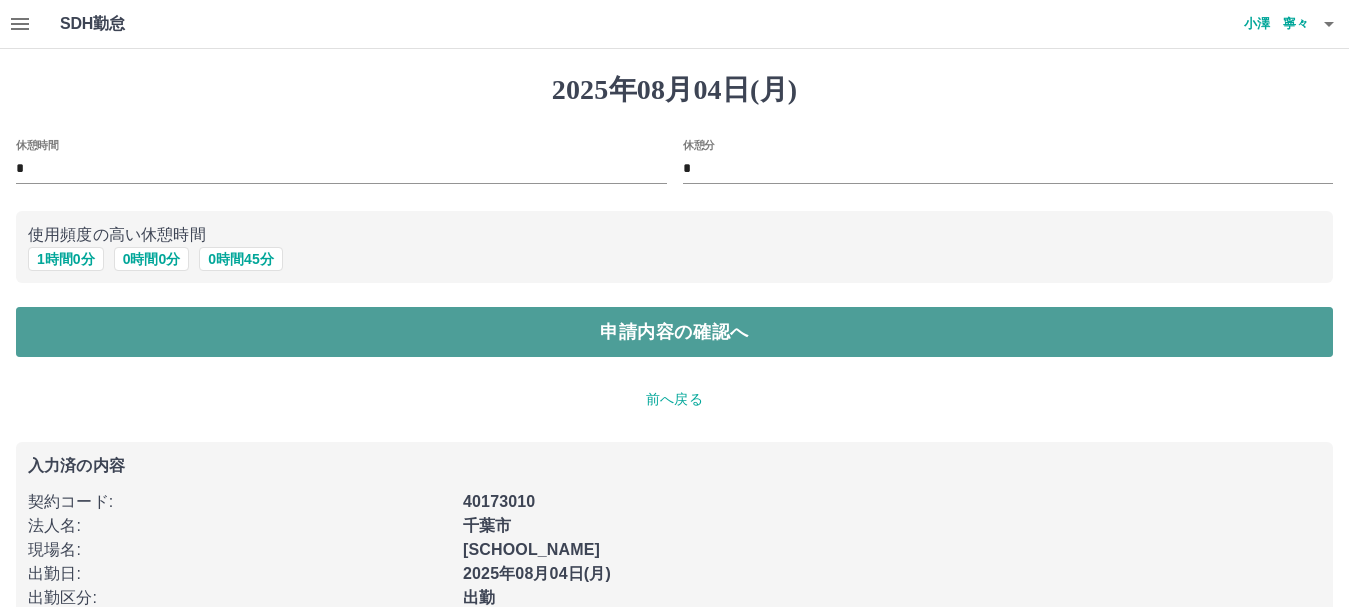 click on "申請内容の確認へ" at bounding box center [674, 332] 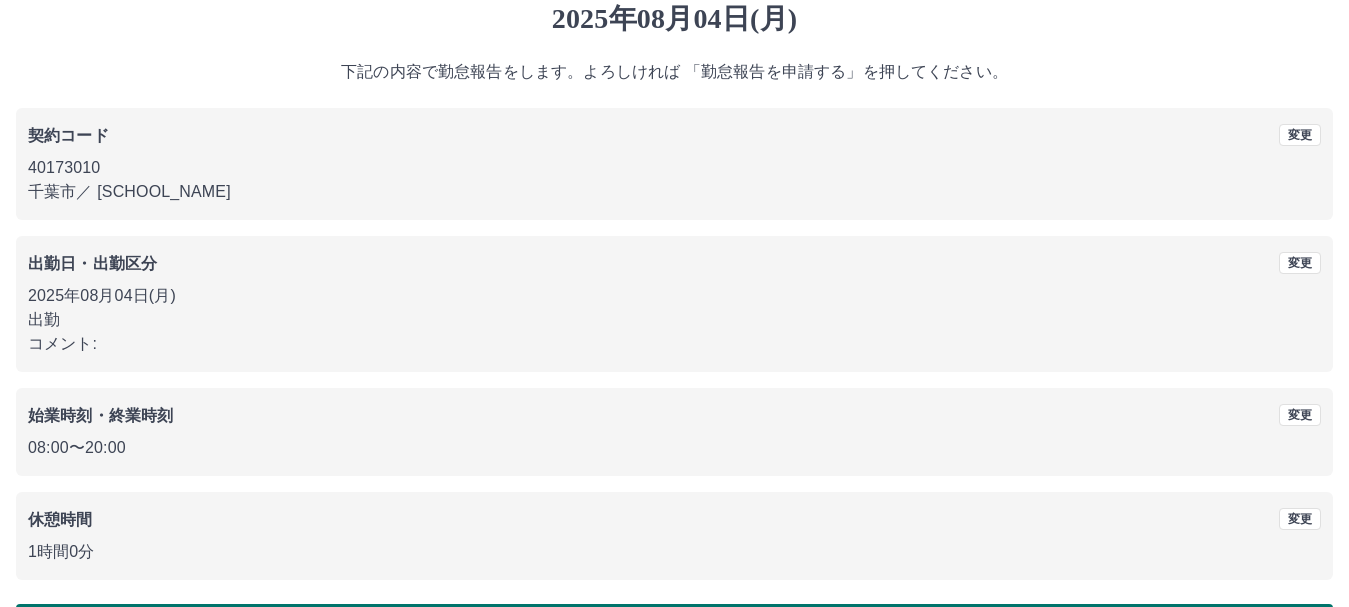 scroll, scrollTop: 142, scrollLeft: 0, axis: vertical 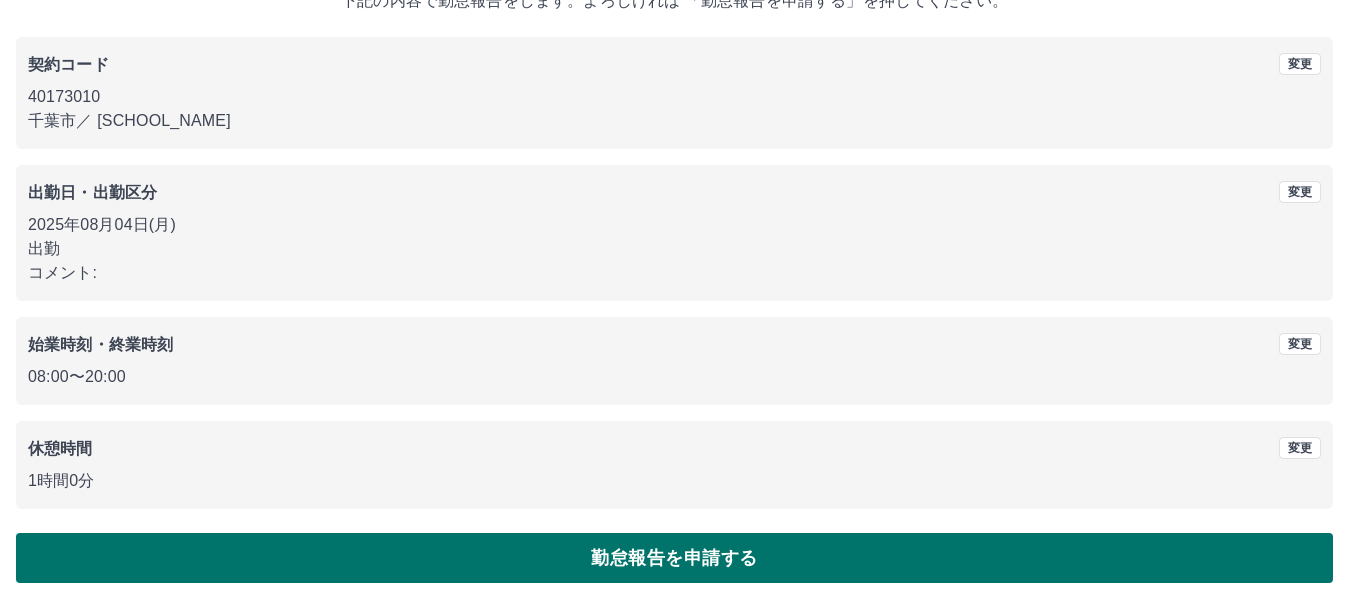 click on "勤怠報告を申請する" at bounding box center [674, 558] 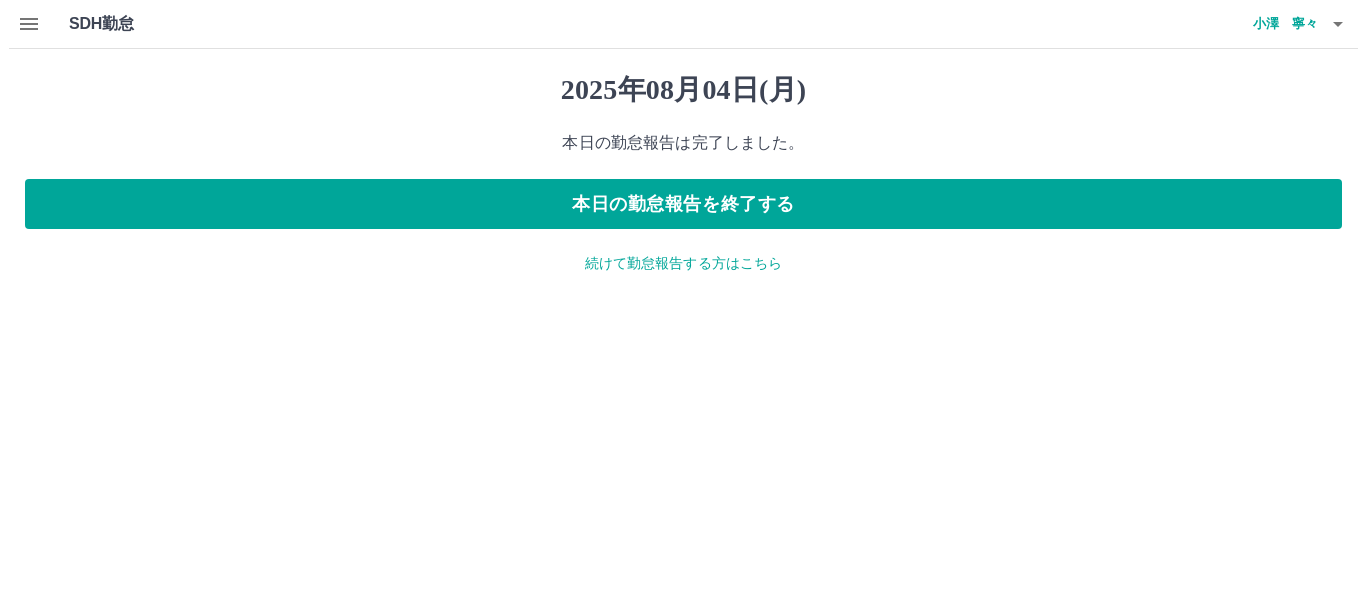 scroll, scrollTop: 0, scrollLeft: 0, axis: both 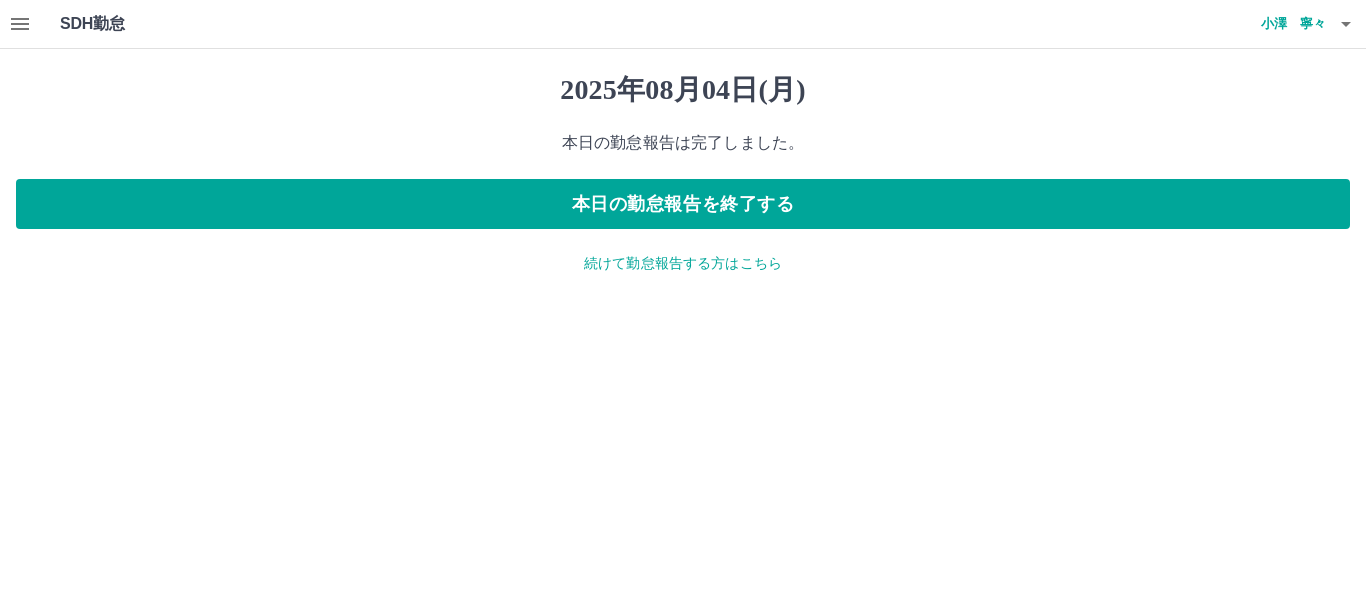click on "続けて勤怠報告する方はこちら" at bounding box center [683, 263] 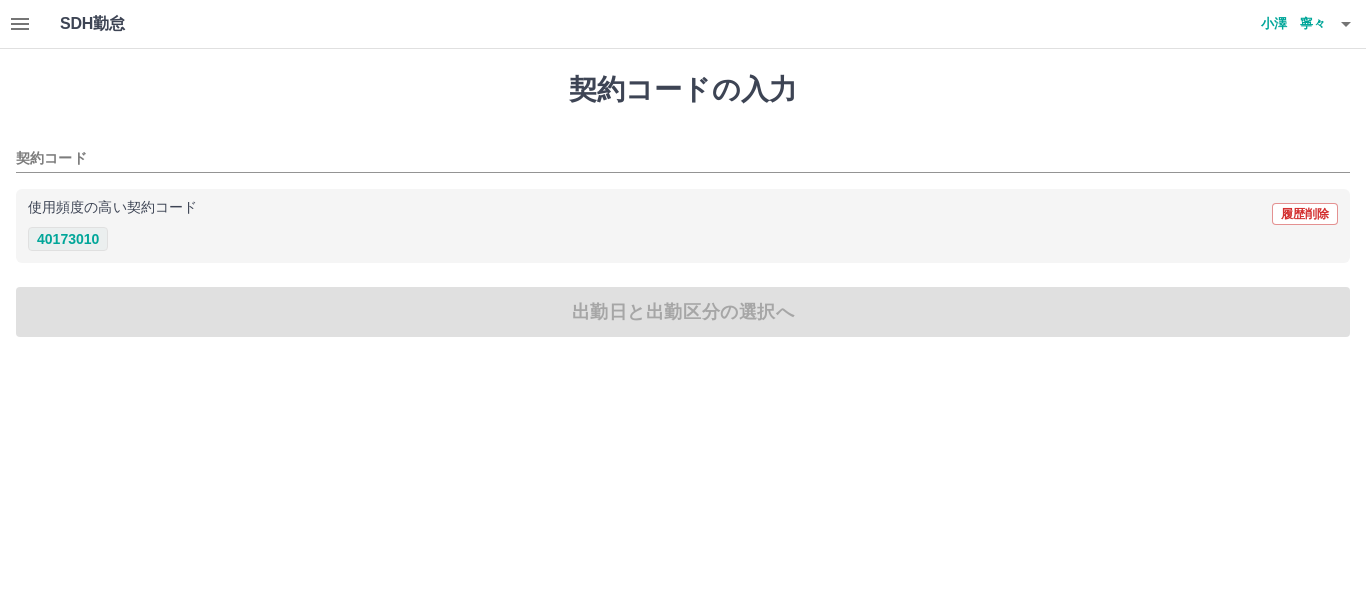 click on "40173010" at bounding box center [68, 239] 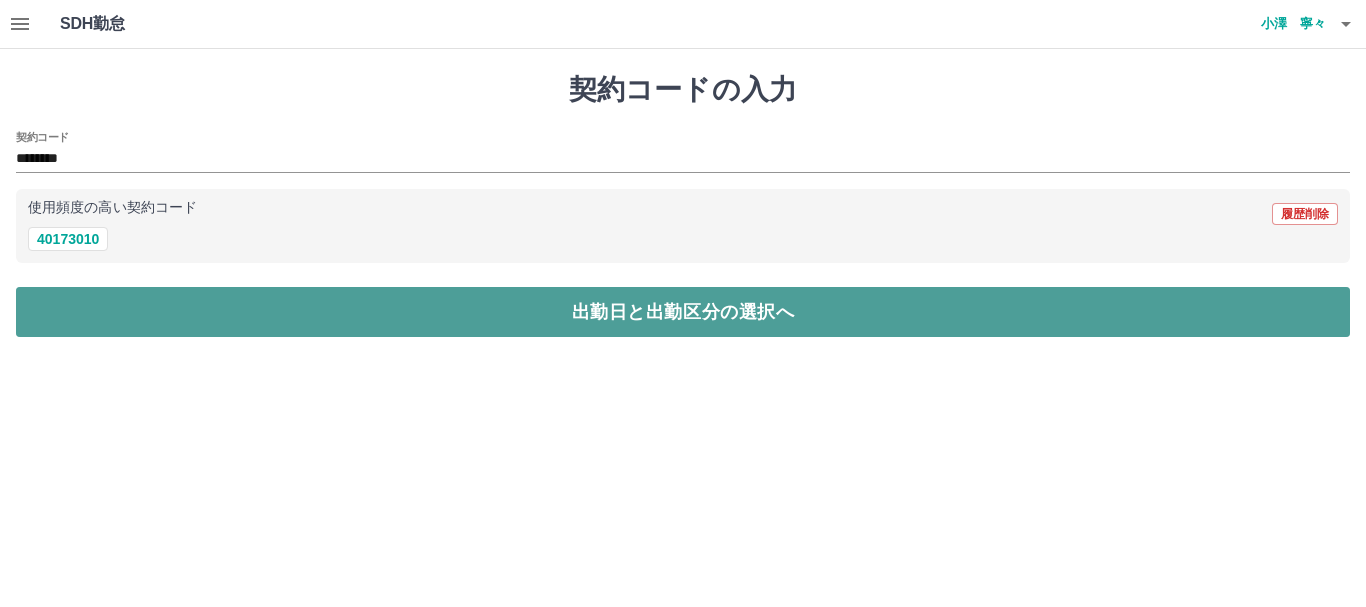 click on "出勤日と出勤区分の選択へ" at bounding box center [683, 312] 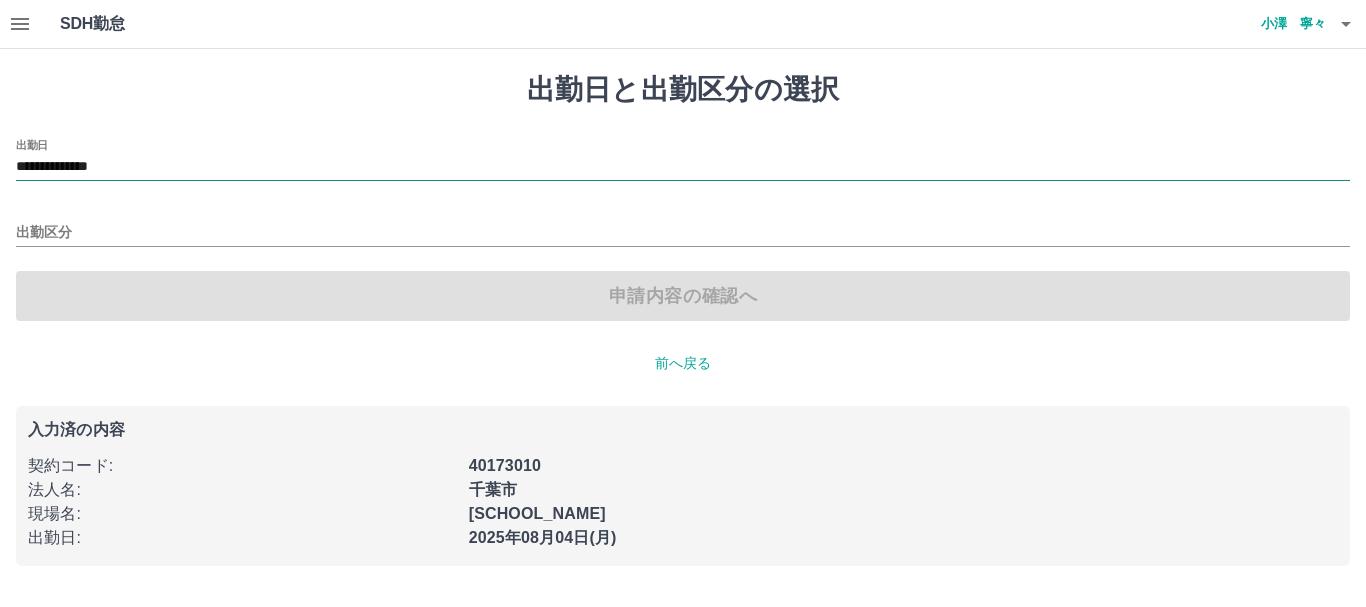 click on "**********" at bounding box center [683, 167] 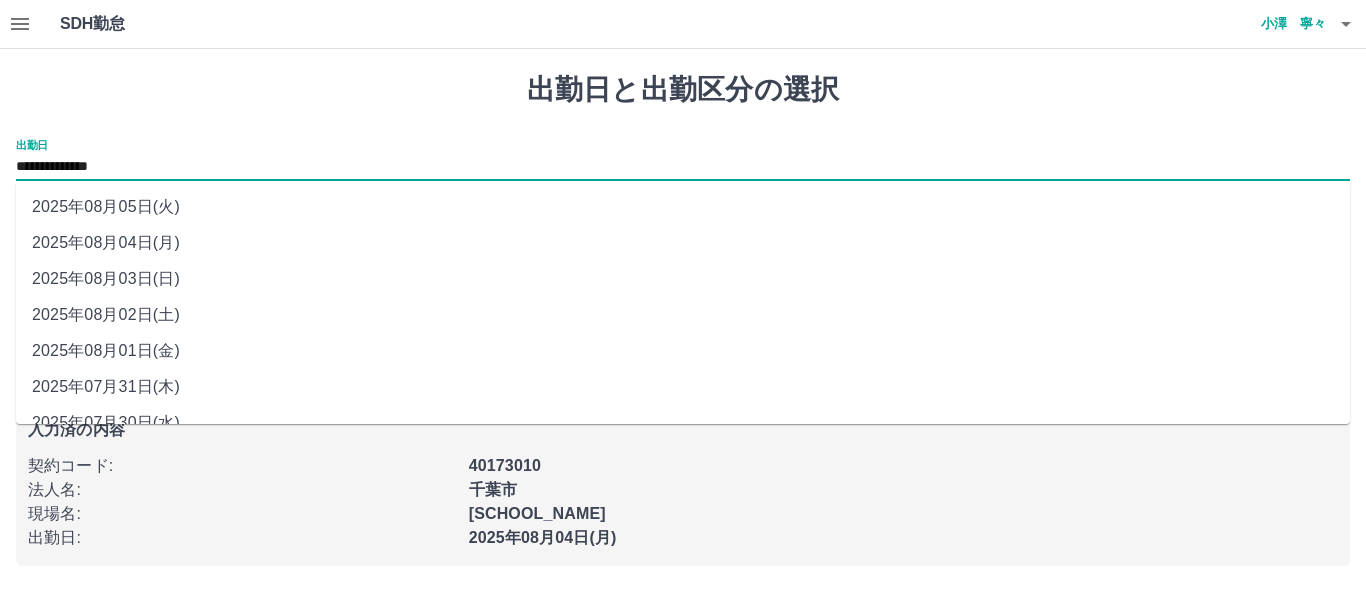 click on "2025年08月03日(日)" at bounding box center [683, 279] 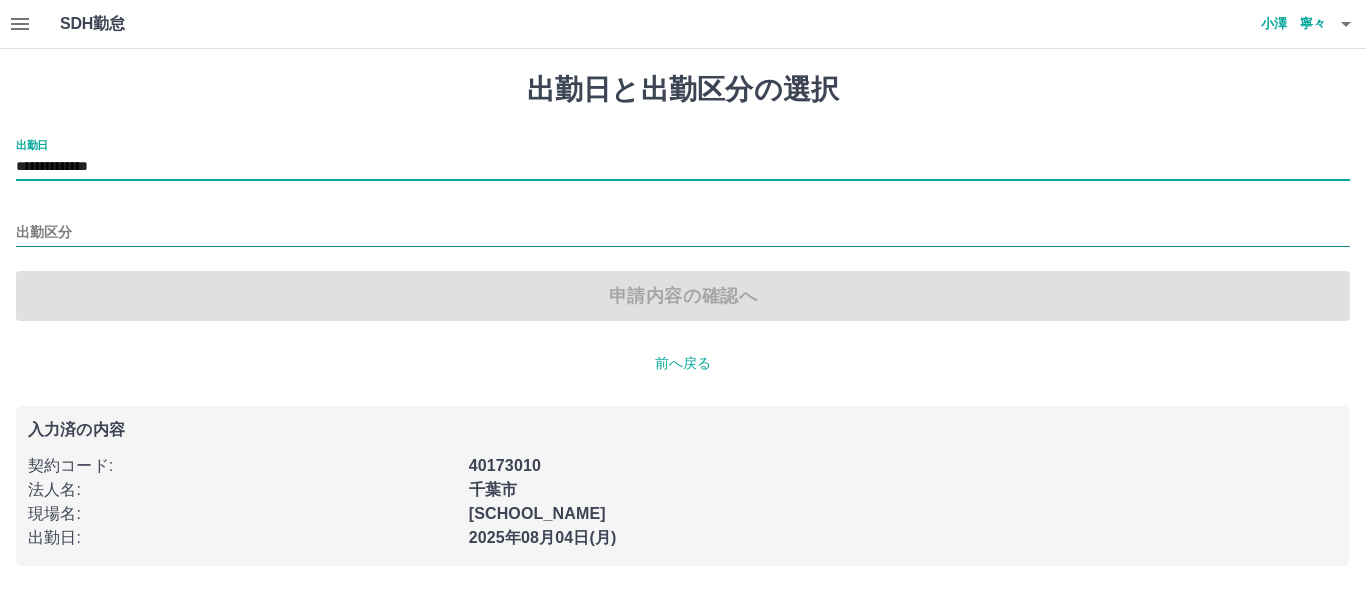 click on "出勤区分" at bounding box center [683, 233] 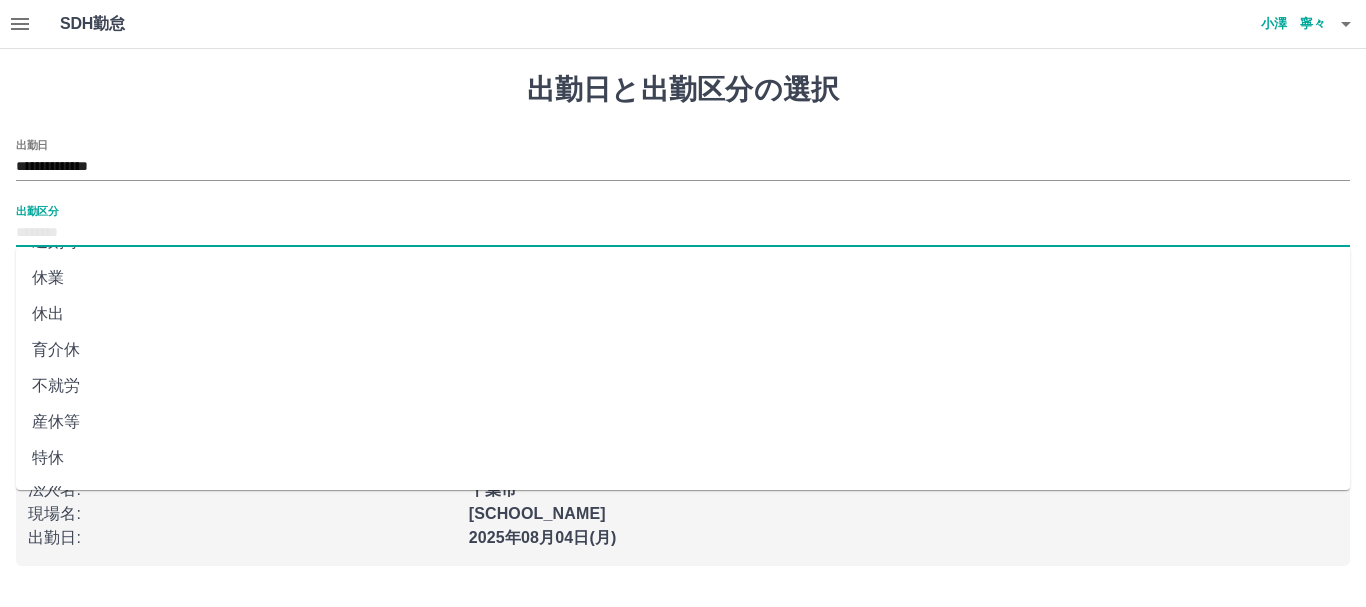 scroll, scrollTop: 400, scrollLeft: 0, axis: vertical 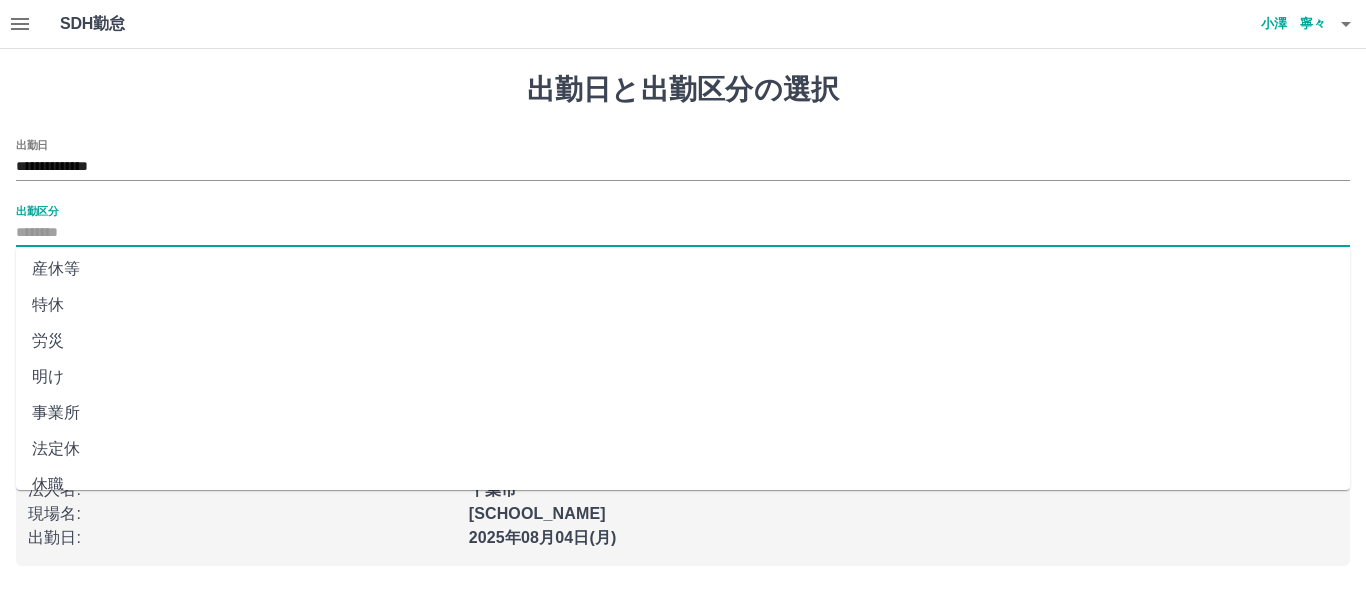 click on "法定休" at bounding box center [683, 449] 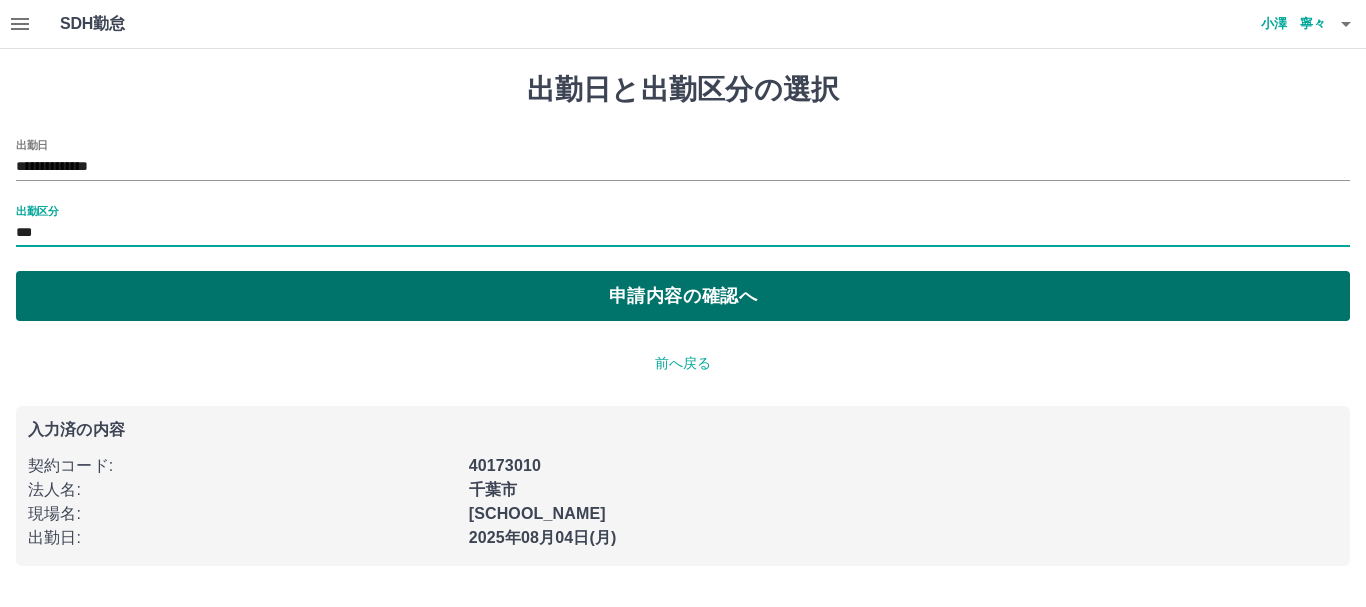 click on "申請内容の確認へ" at bounding box center (683, 296) 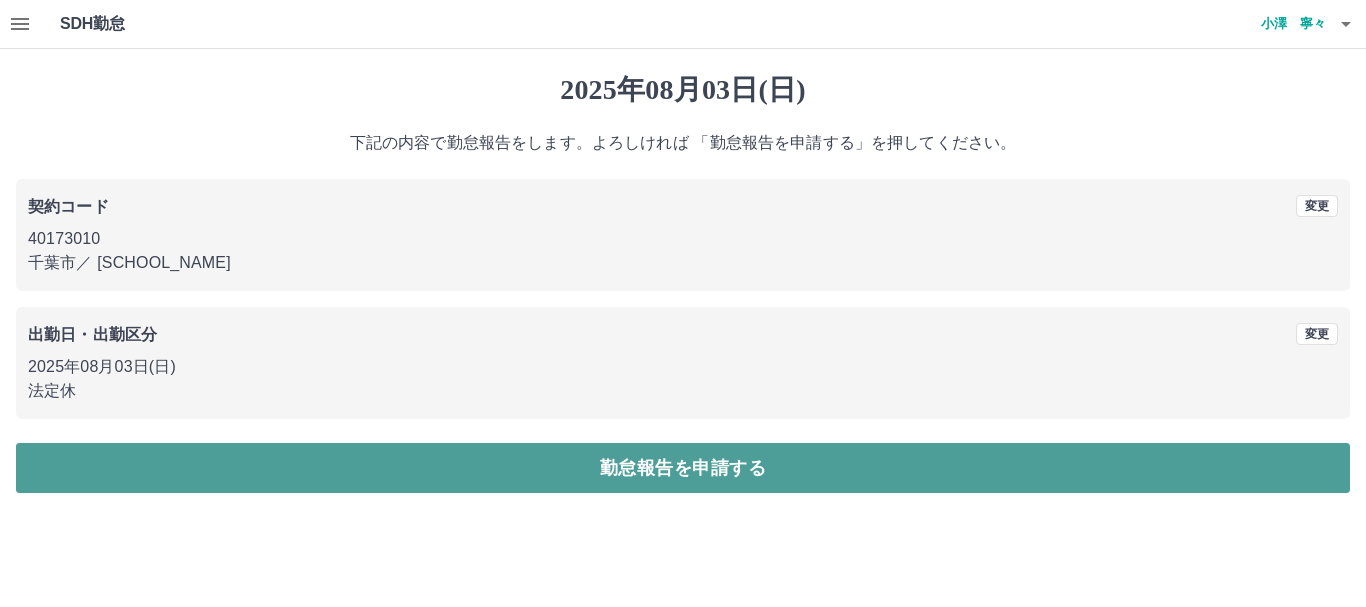 click on "勤怠報告を申請する" at bounding box center [683, 468] 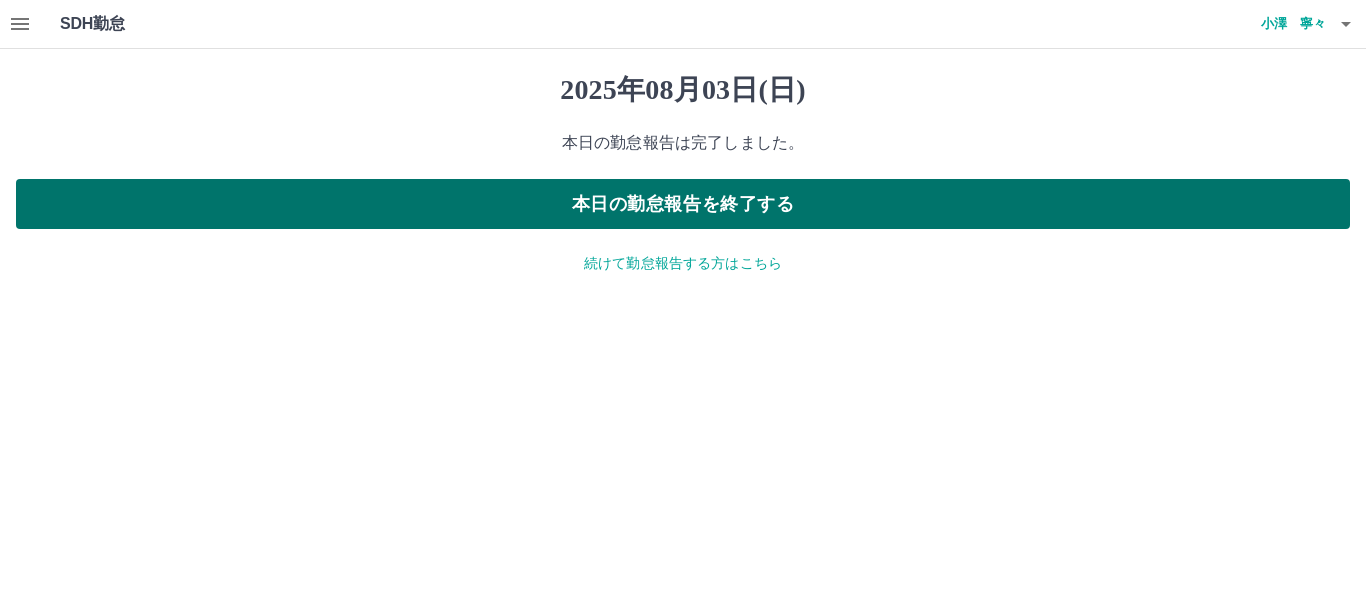 click on "本日の勤怠報告を終了する" at bounding box center (683, 204) 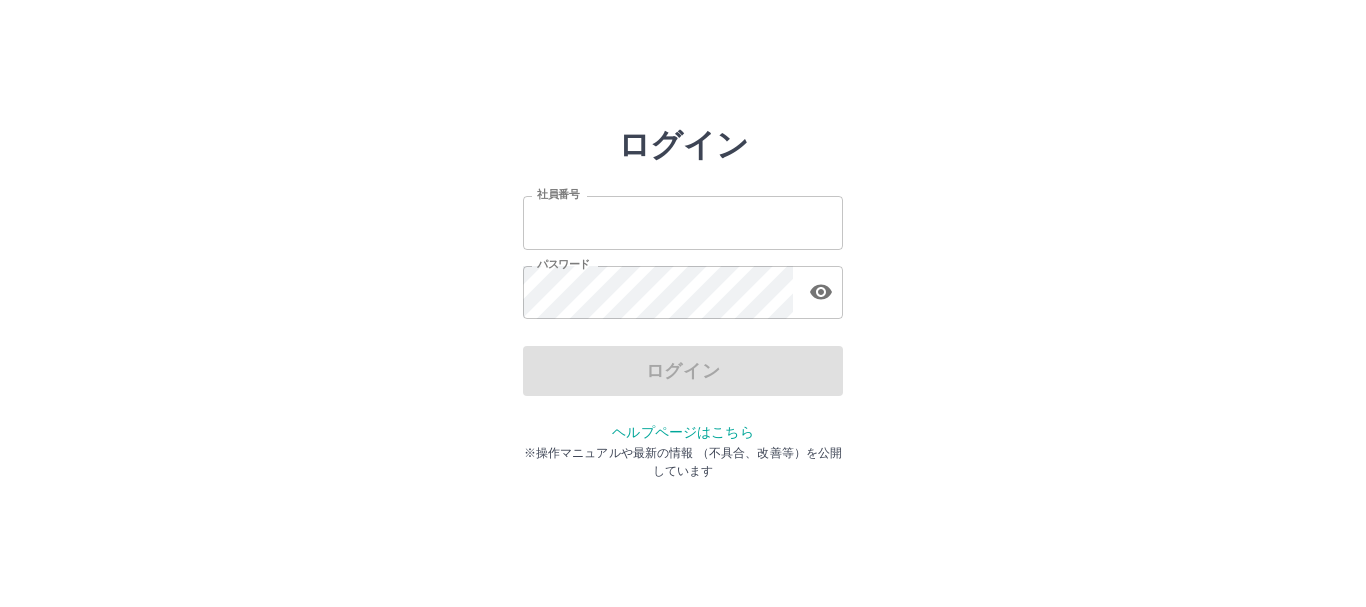 scroll, scrollTop: 0, scrollLeft: 0, axis: both 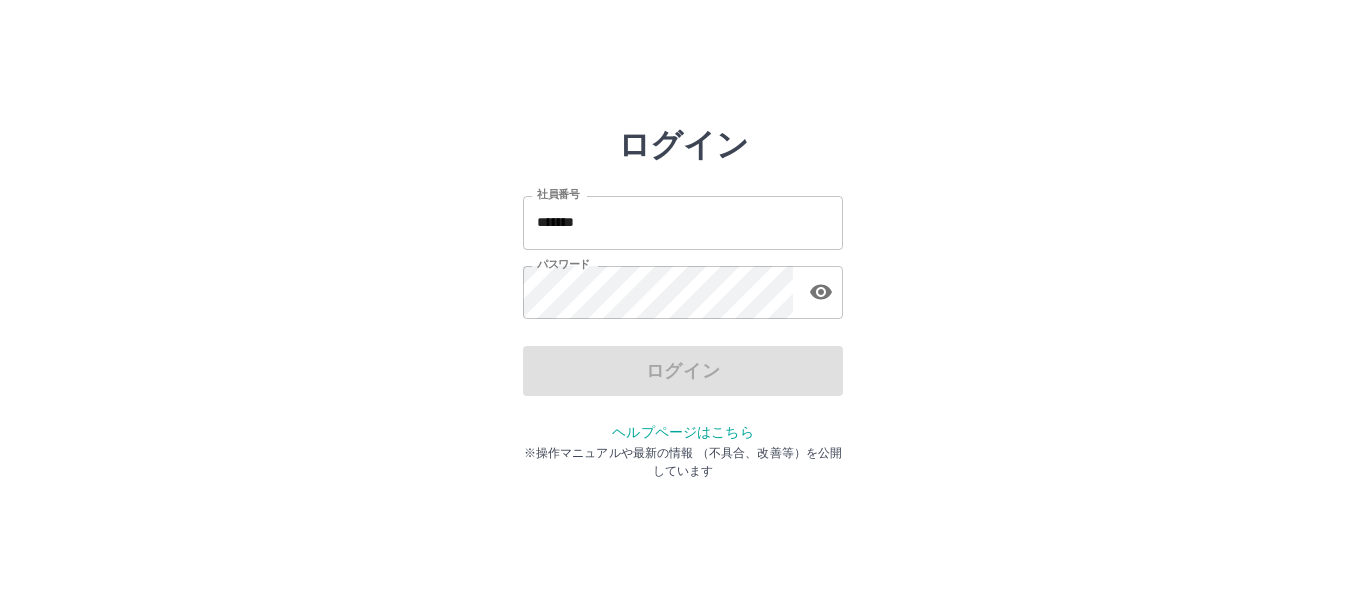 click on "*******" at bounding box center (683, 222) 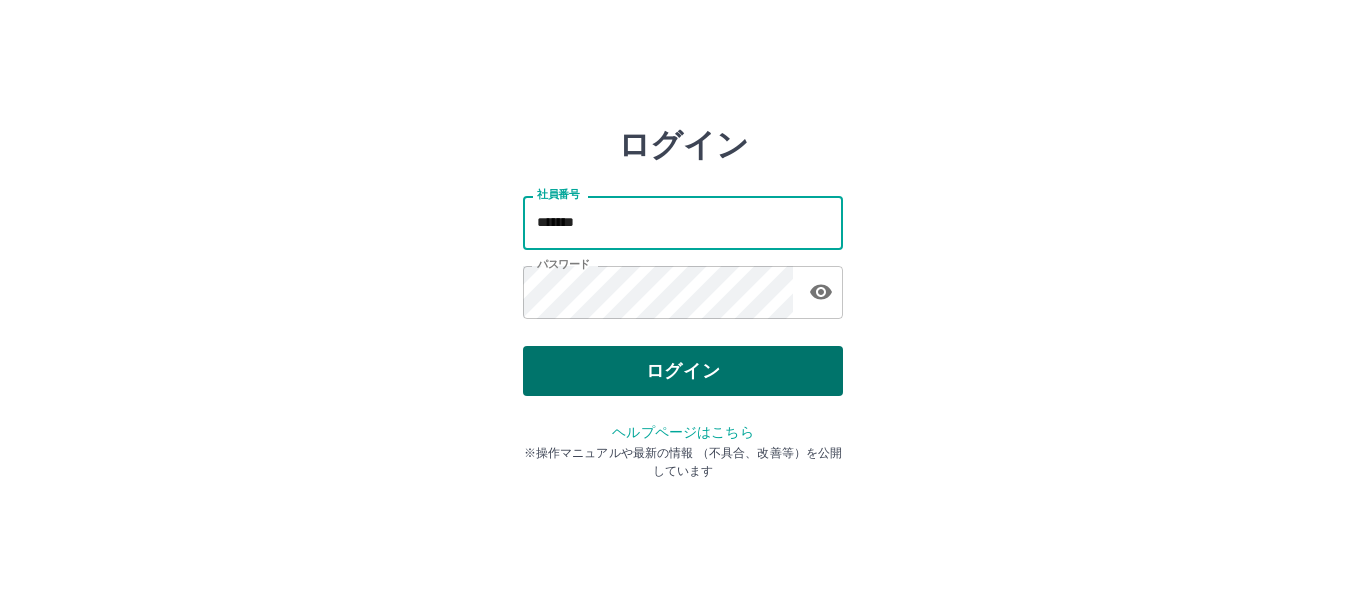 type on "*******" 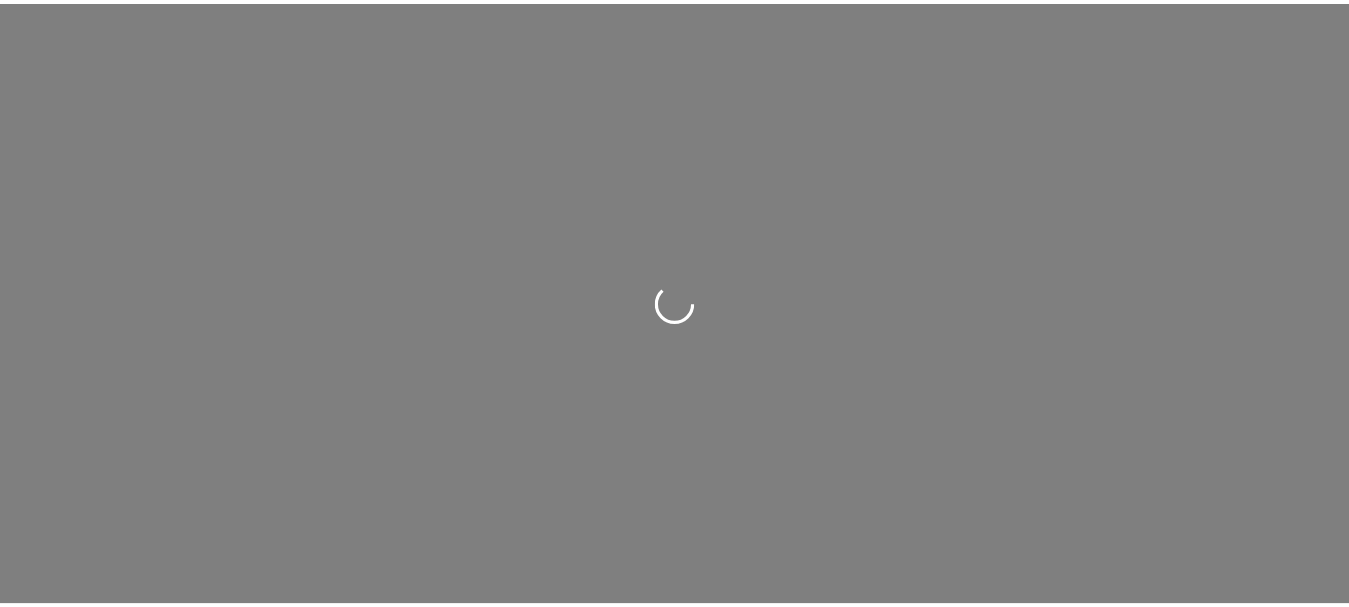 scroll, scrollTop: 0, scrollLeft: 0, axis: both 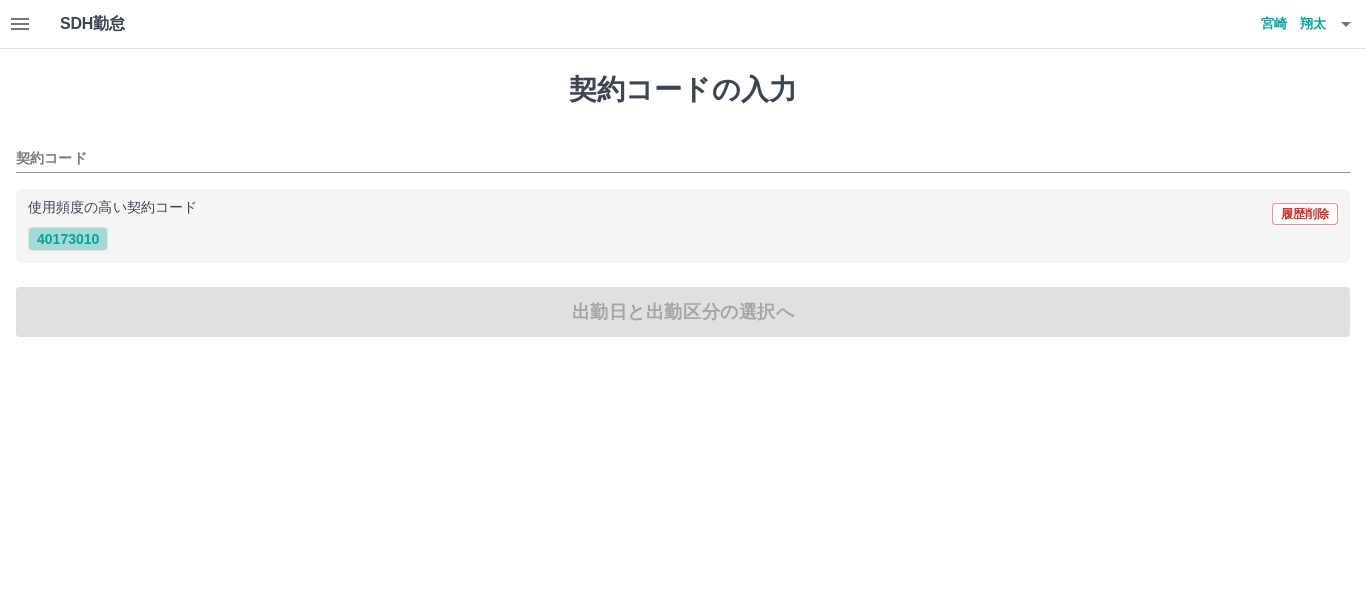 click on "40173010" at bounding box center [68, 239] 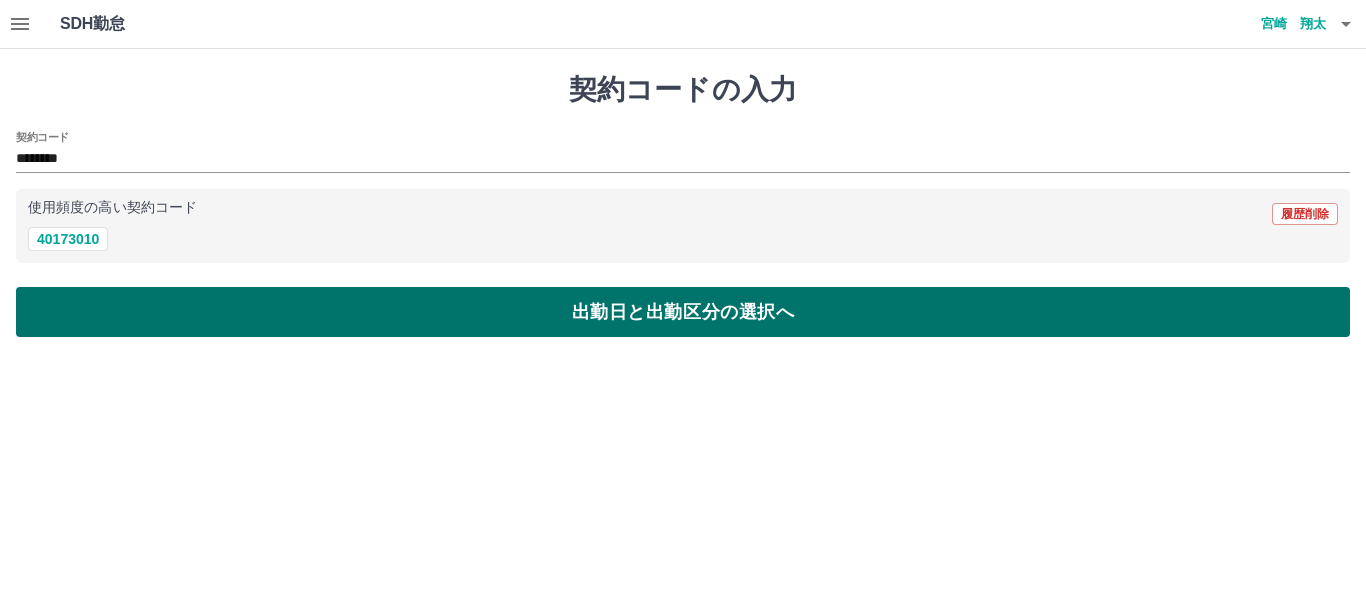click on "出勤日と出勤区分の選択へ" at bounding box center (683, 312) 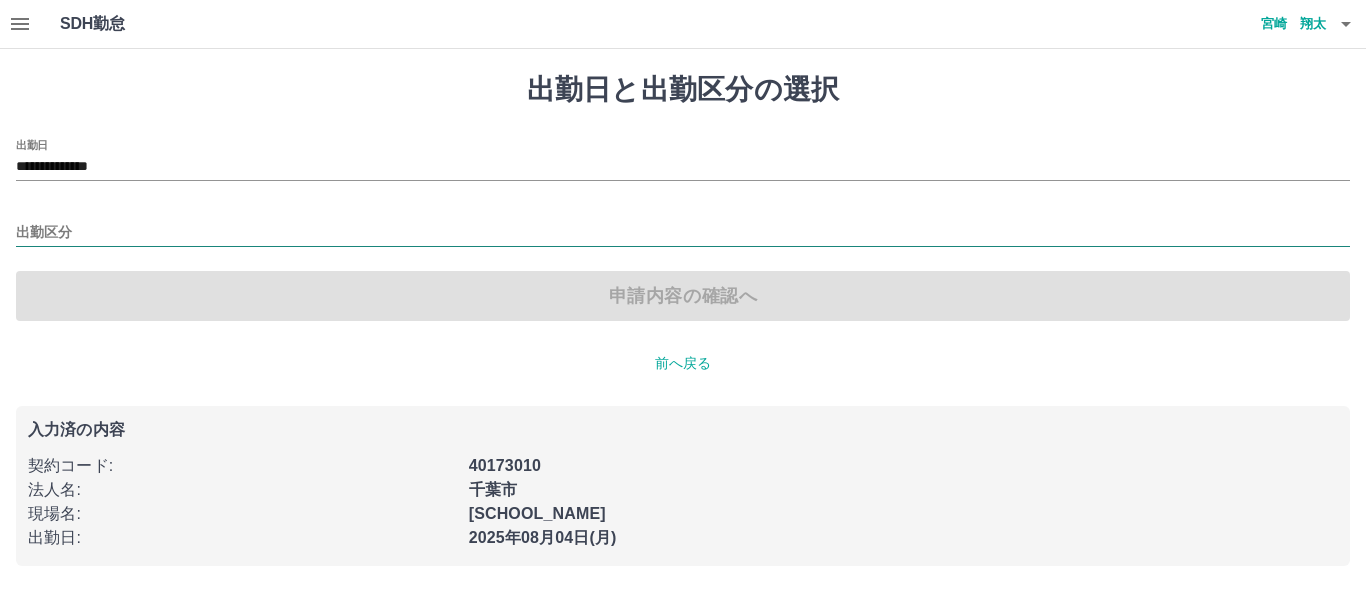 click on "出勤区分" at bounding box center [683, 233] 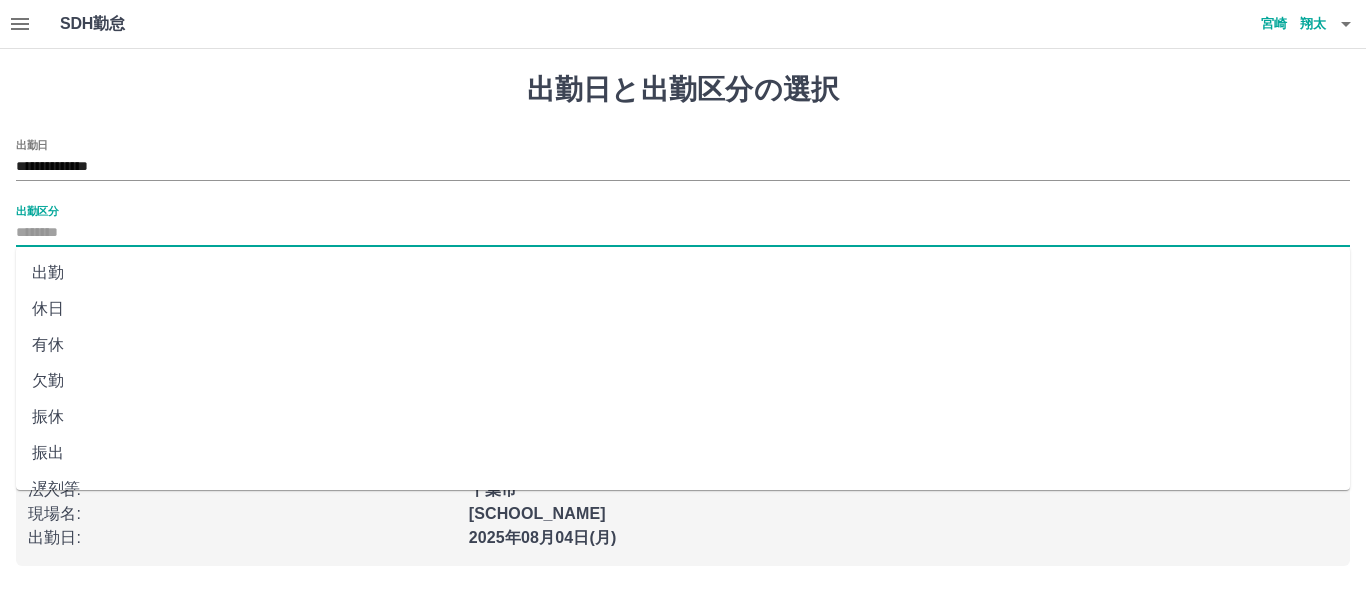 drag, startPoint x: 120, startPoint y: 271, endPoint x: 144, endPoint y: 325, distance: 59.093147 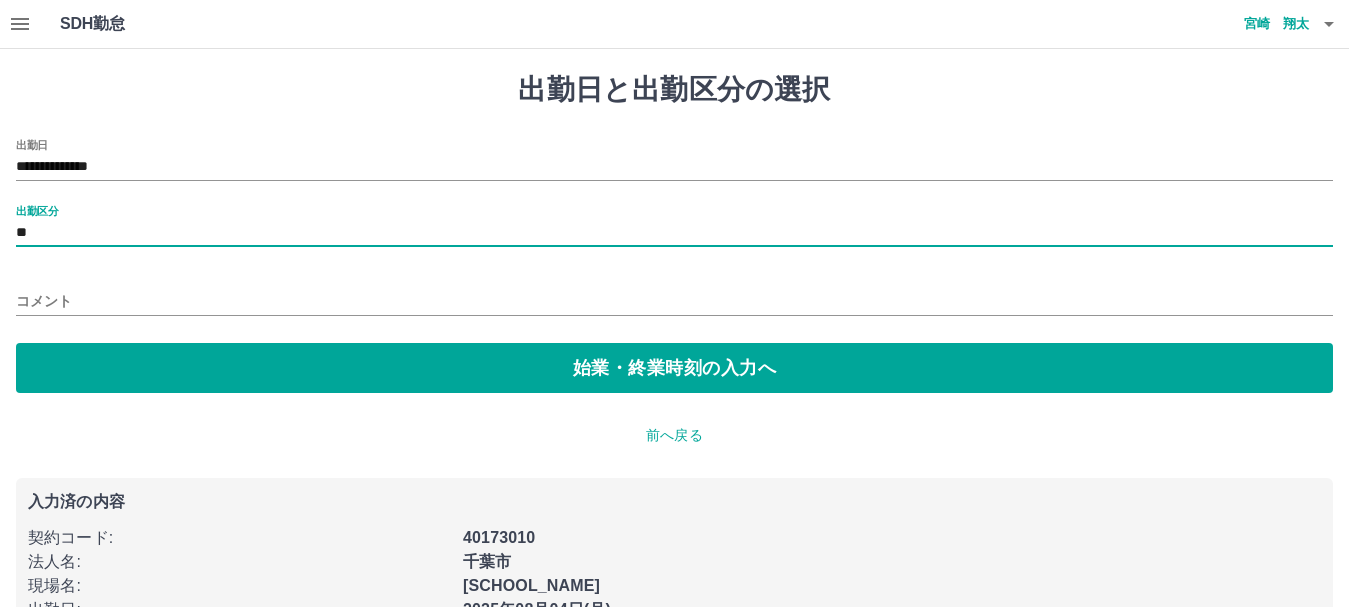 drag, startPoint x: 176, startPoint y: 382, endPoint x: 153, endPoint y: 331, distance: 55.946404 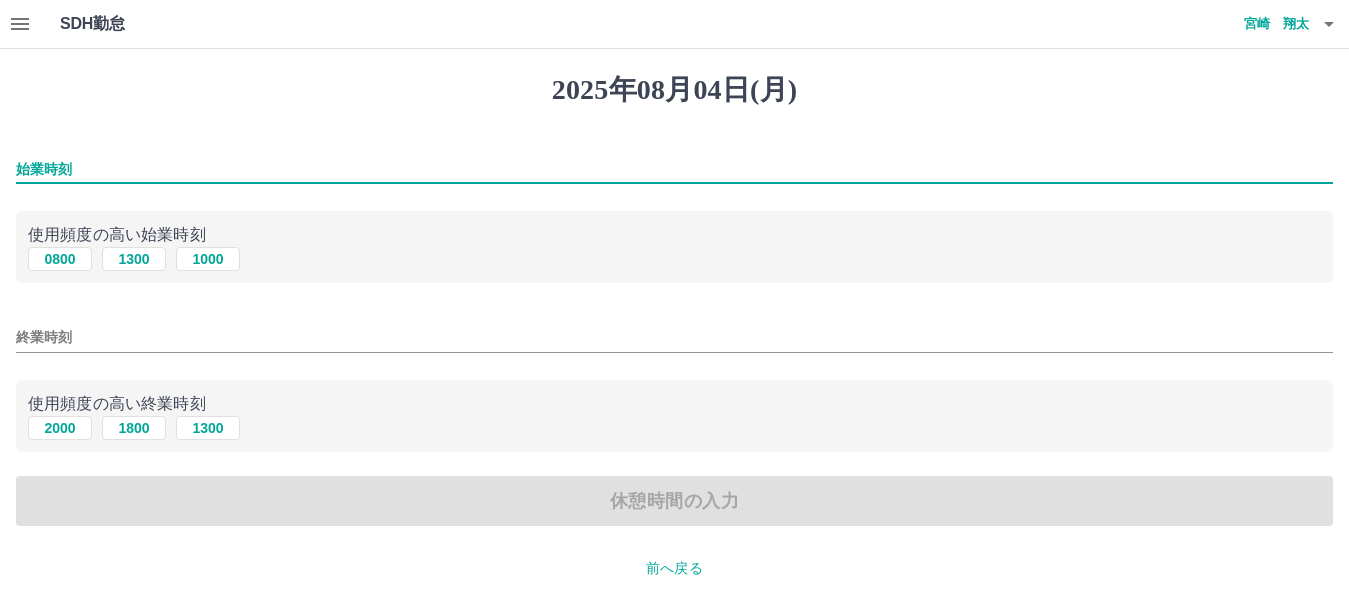 click on "始業時刻" at bounding box center [674, 169] 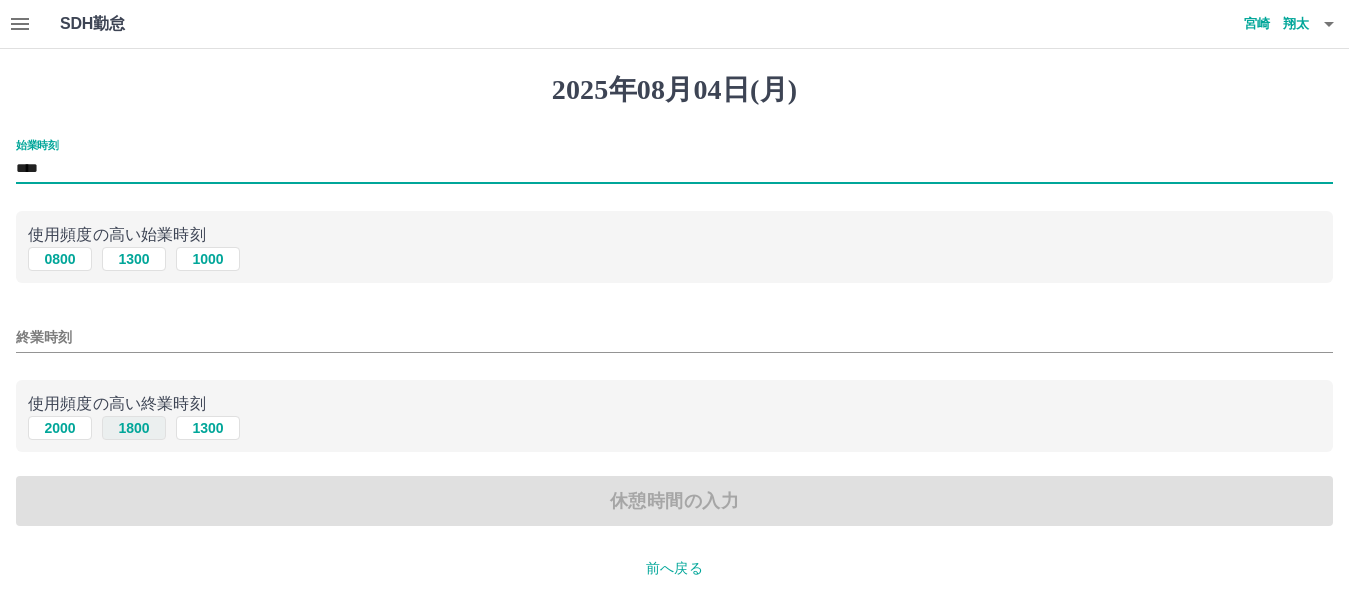 type on "****" 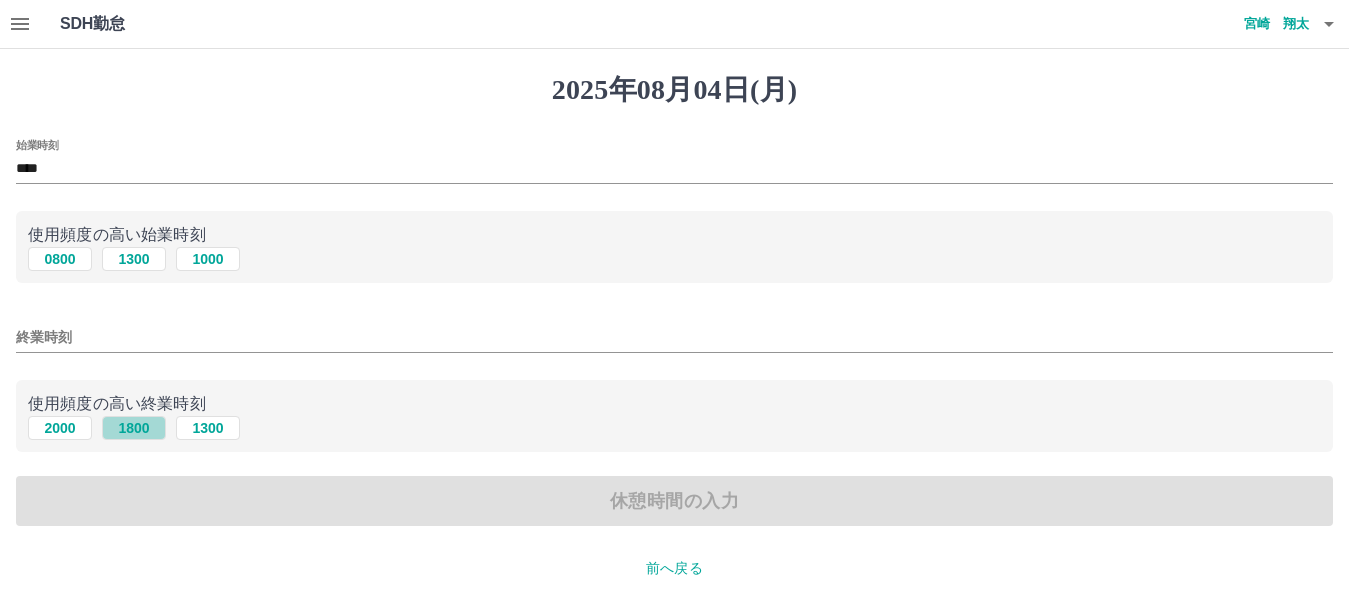 click on "1800" at bounding box center (134, 428) 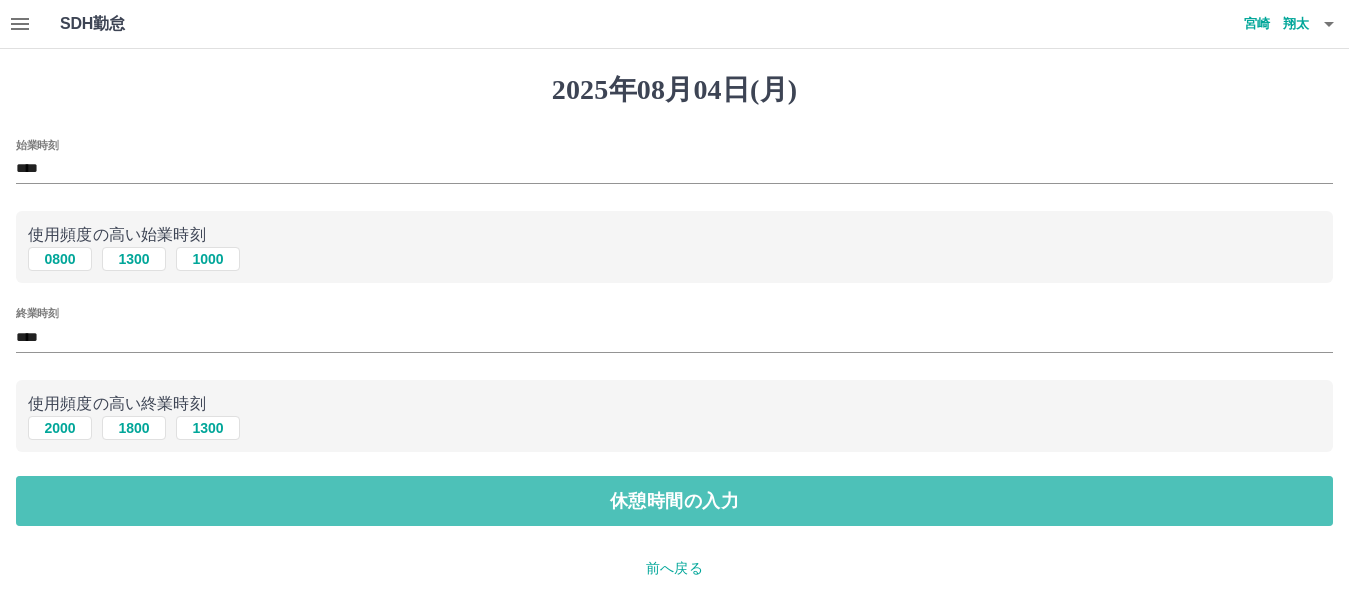 drag, startPoint x: 196, startPoint y: 499, endPoint x: 188, endPoint y: 467, distance: 32.984844 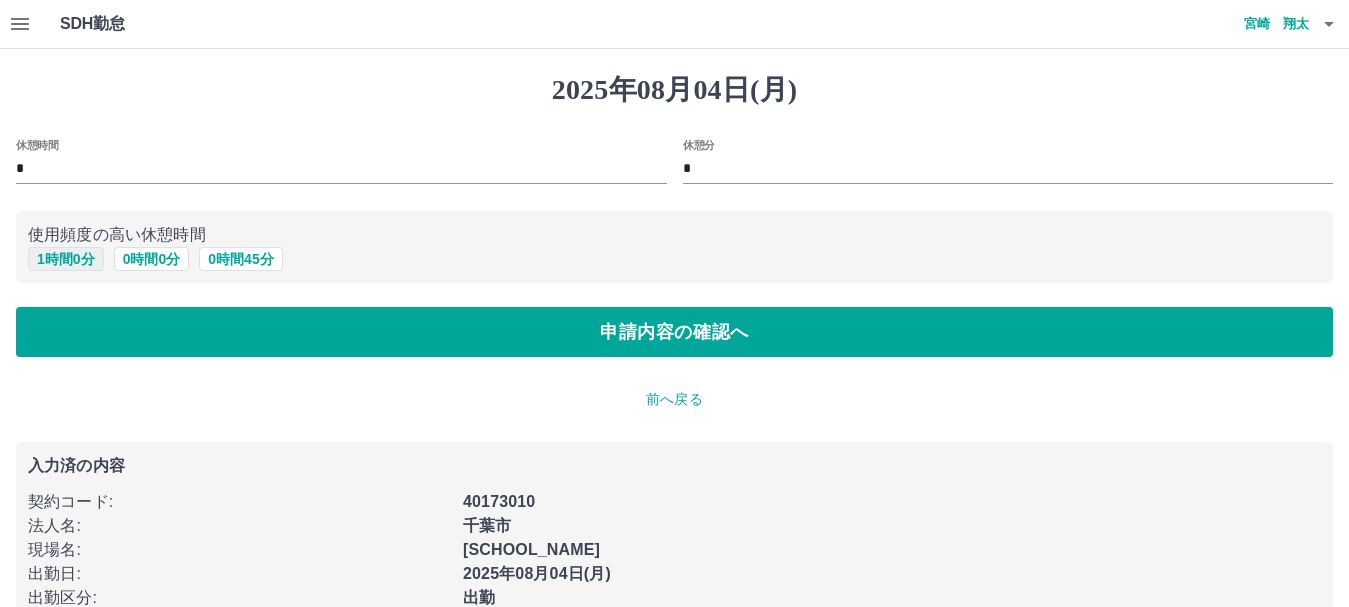 click on "1 時間 0 分" at bounding box center (66, 259) 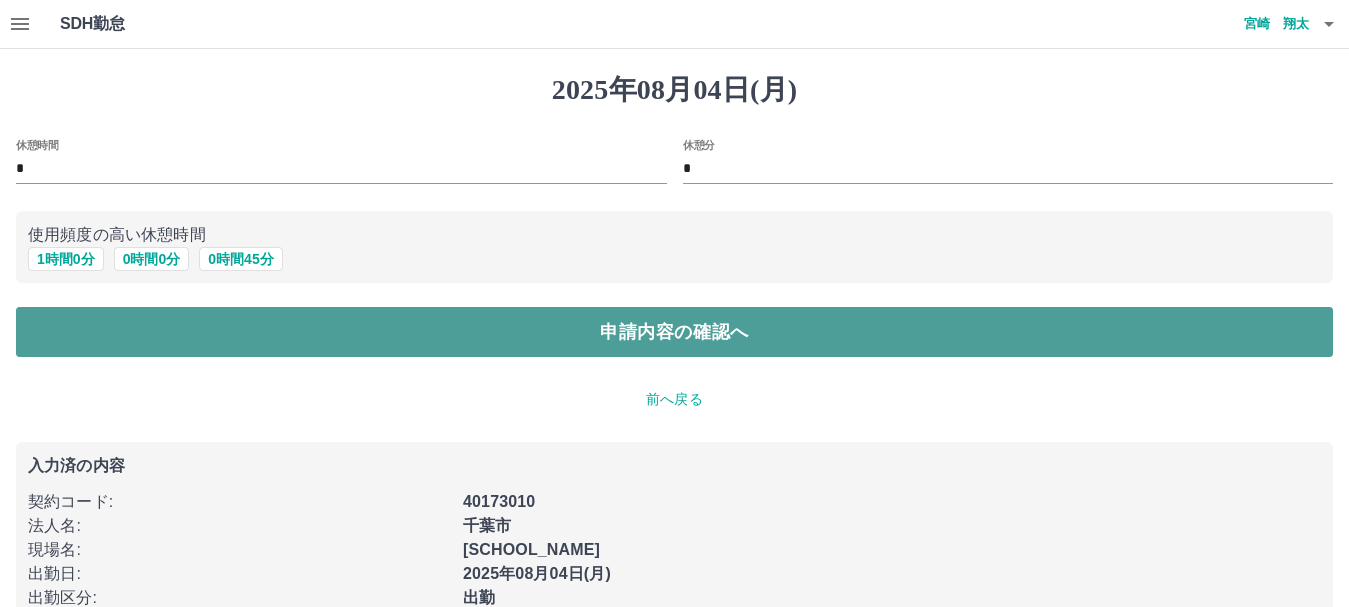 click on "申請内容の確認へ" at bounding box center [674, 332] 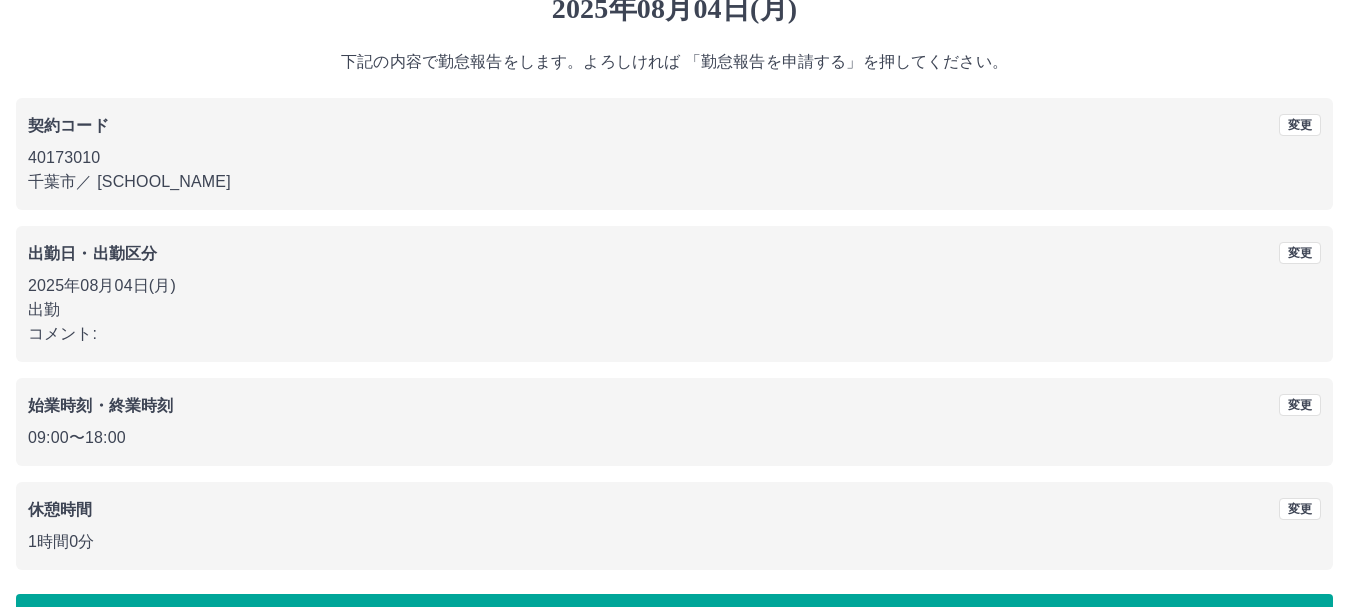 scroll, scrollTop: 142, scrollLeft: 0, axis: vertical 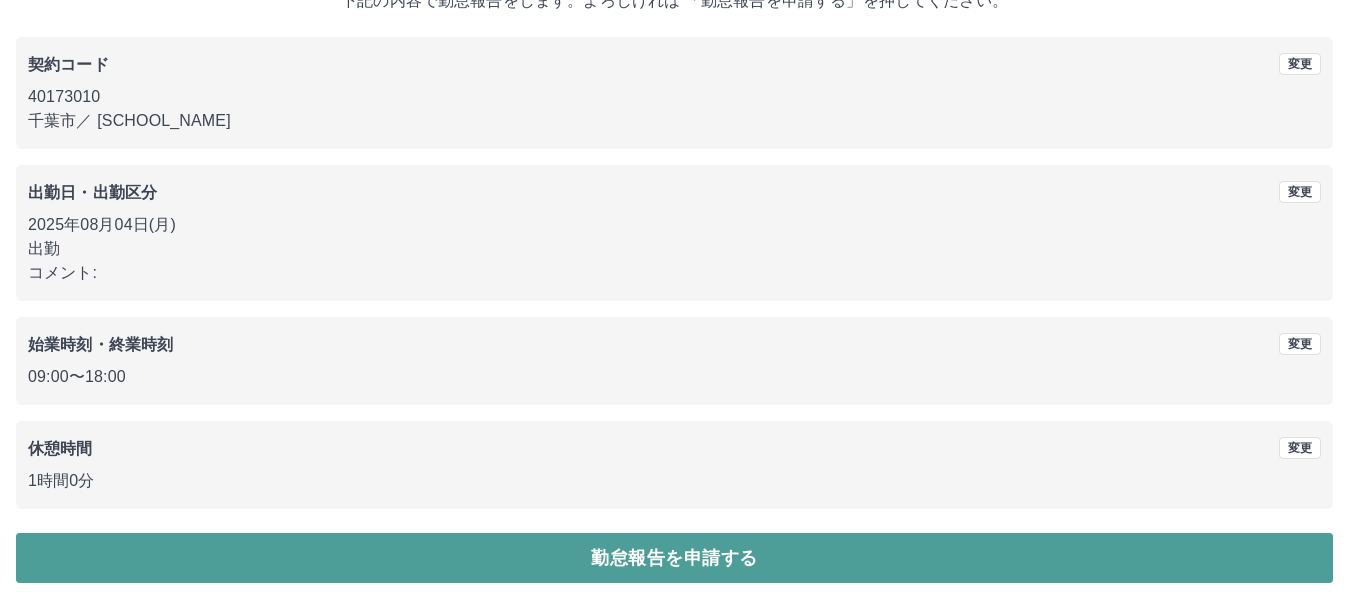 click on "勤怠報告を申請する" at bounding box center [674, 558] 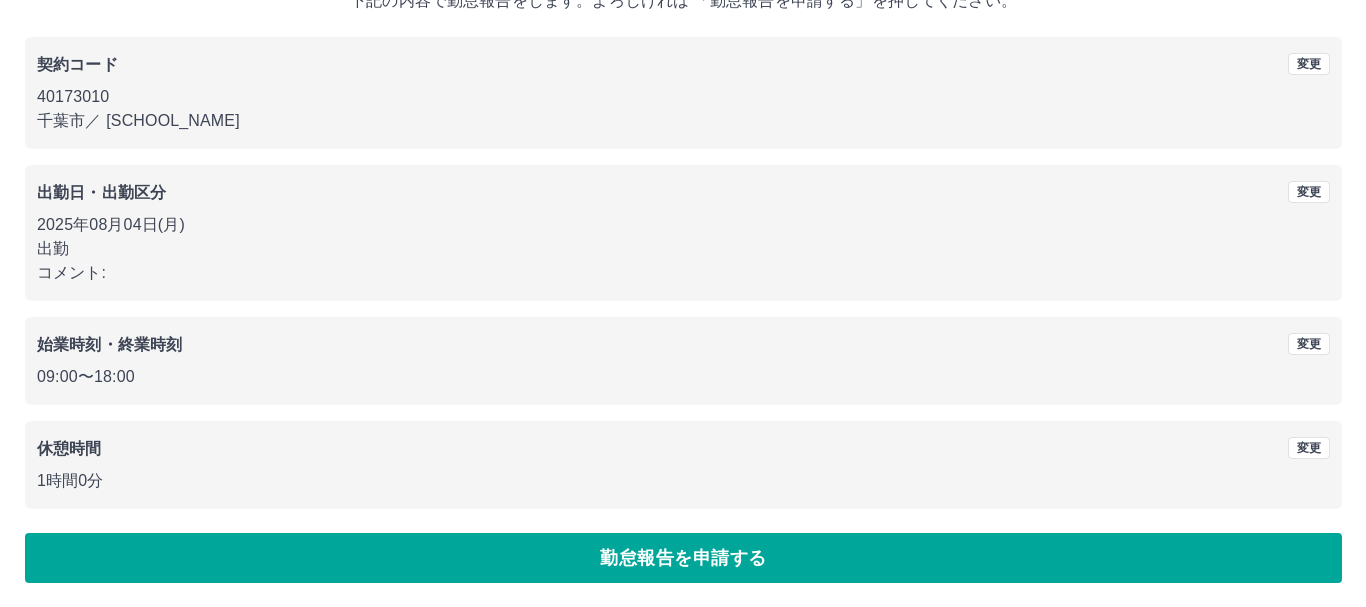 scroll, scrollTop: 0, scrollLeft: 0, axis: both 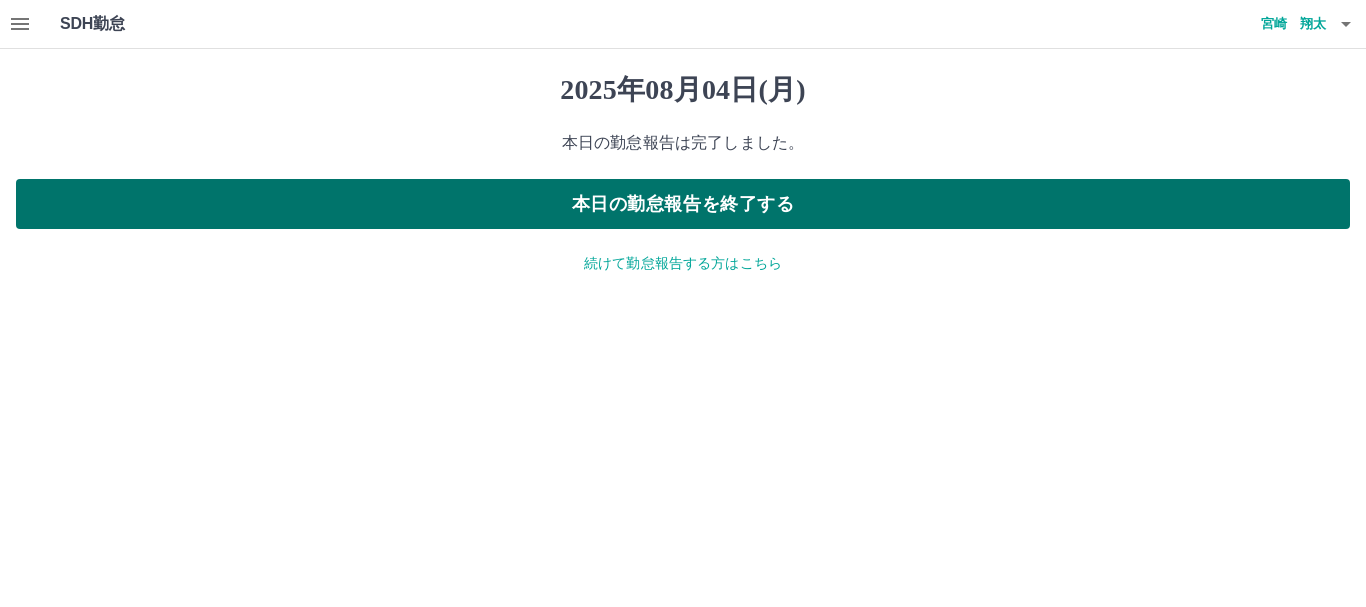 drag, startPoint x: 535, startPoint y: 202, endPoint x: 460, endPoint y: 217, distance: 76.48529 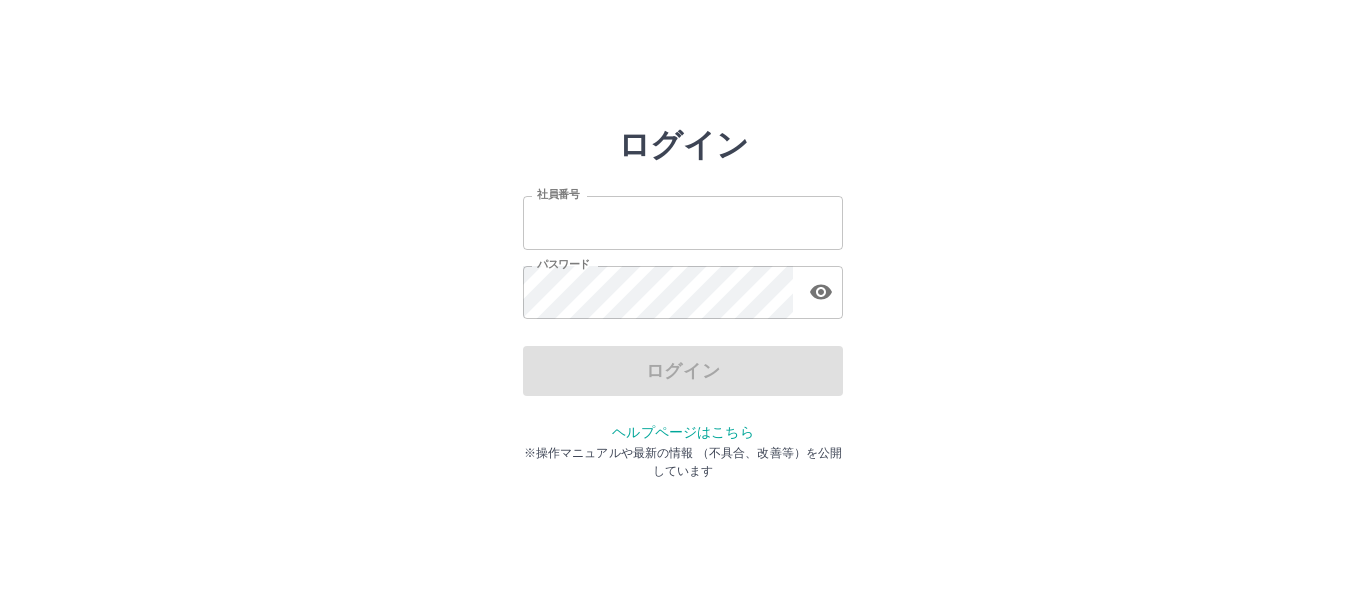 scroll, scrollTop: 0, scrollLeft: 0, axis: both 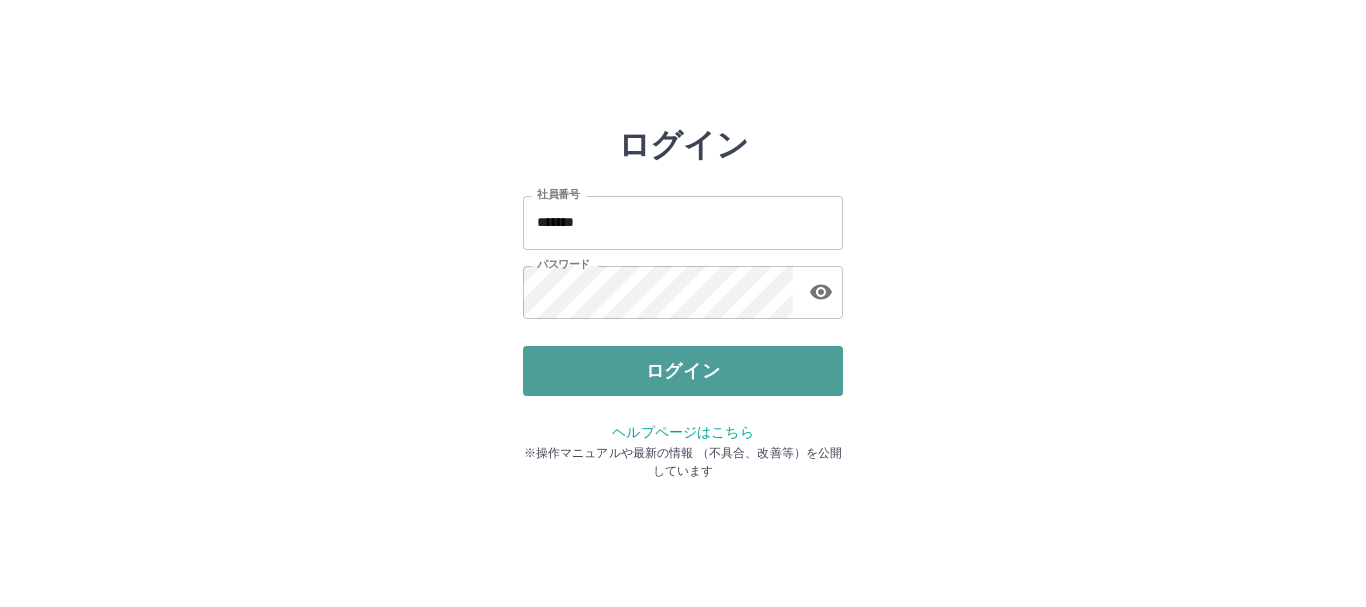click on "ログイン" at bounding box center [683, 371] 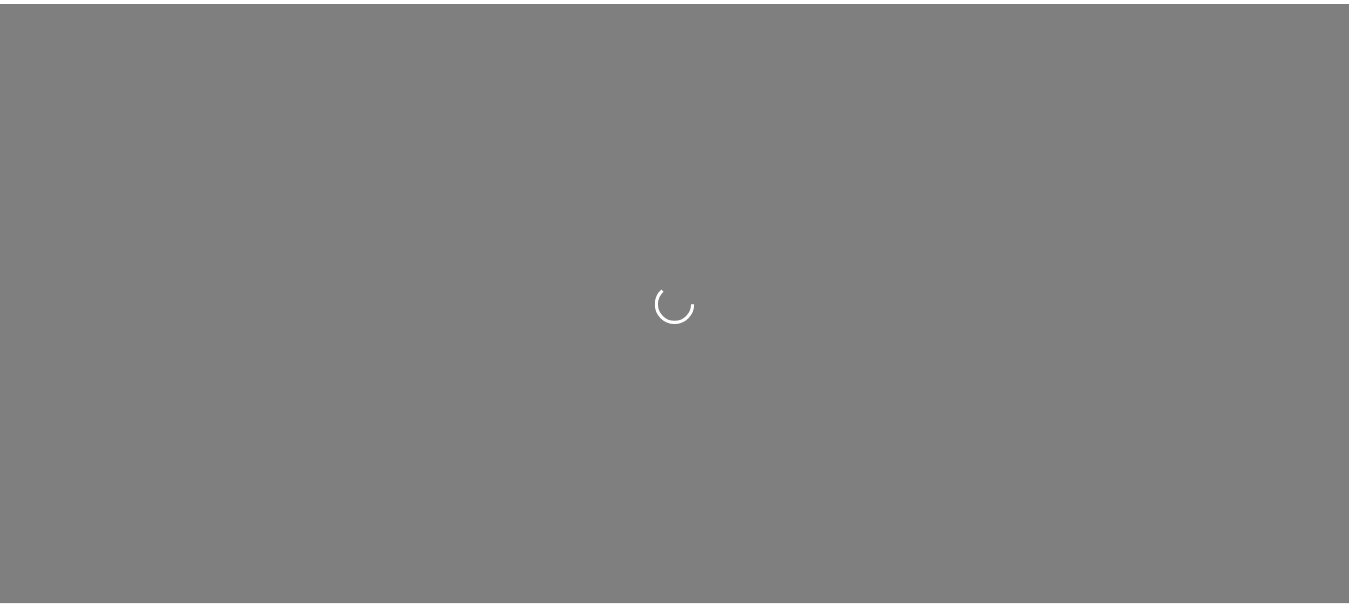 scroll, scrollTop: 0, scrollLeft: 0, axis: both 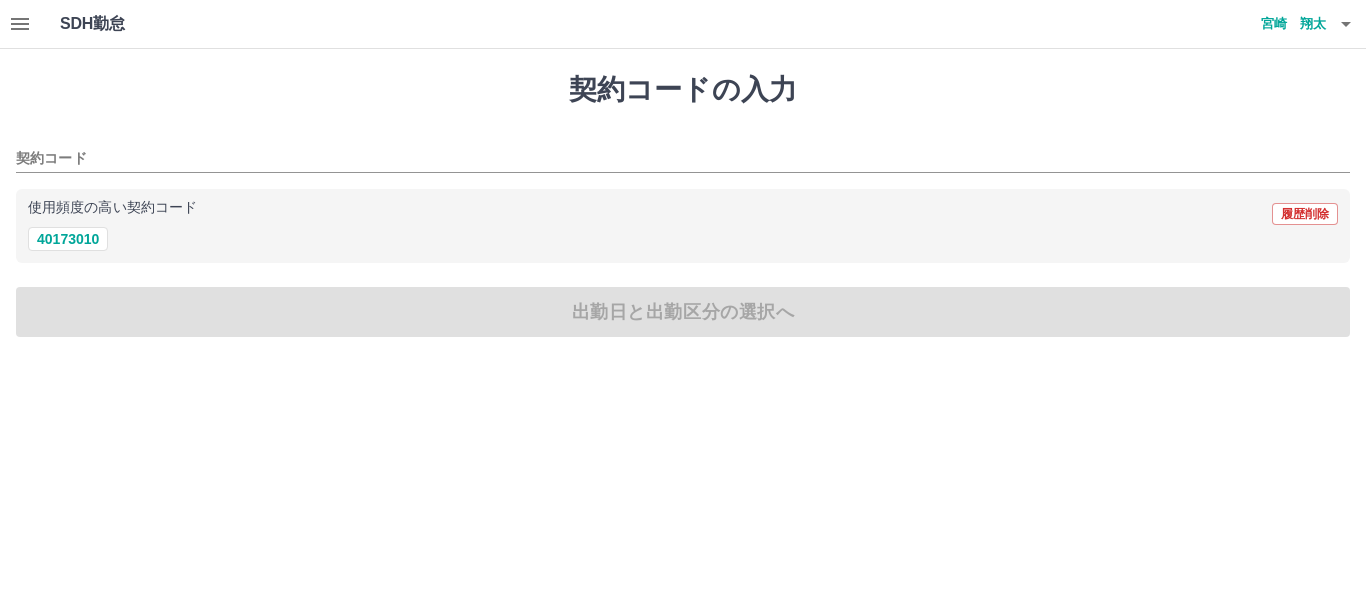 click 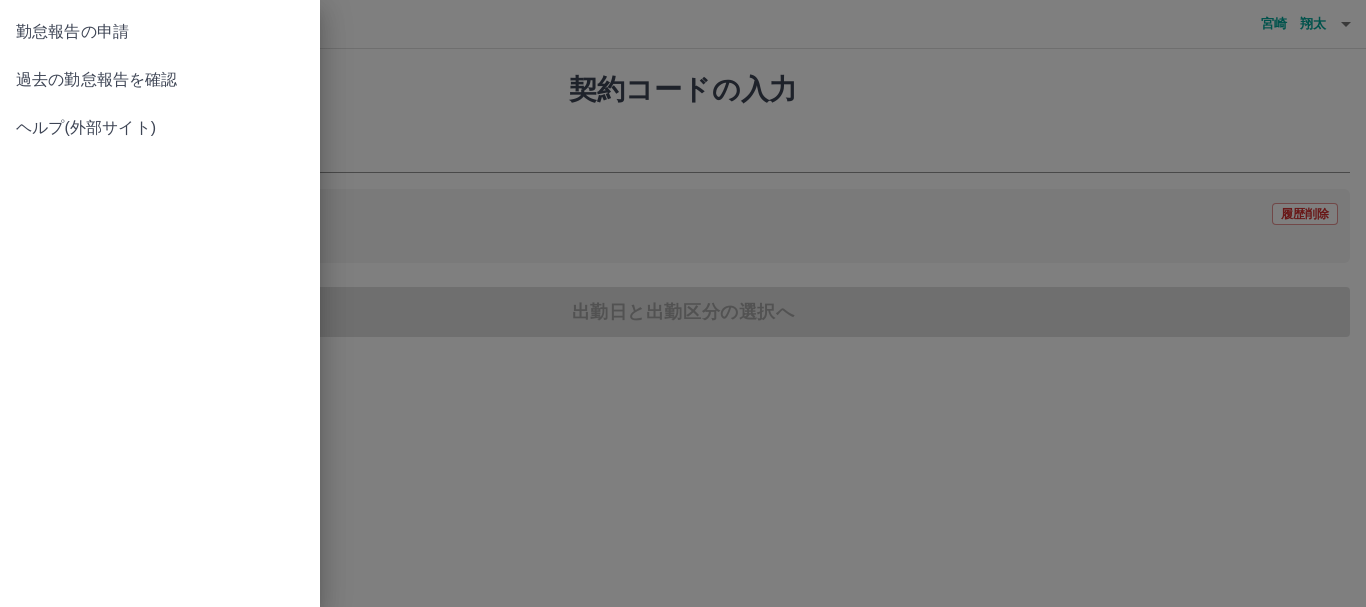 click on "過去の勤怠報告を確認" at bounding box center [160, 80] 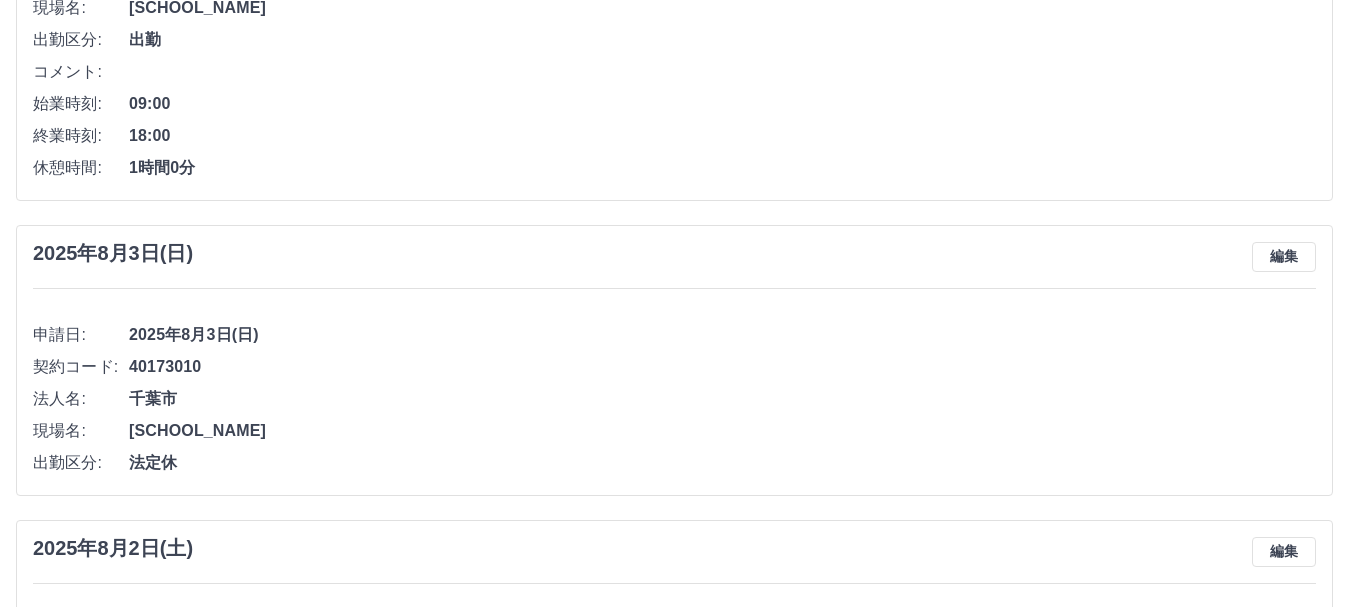 scroll, scrollTop: 0, scrollLeft: 0, axis: both 